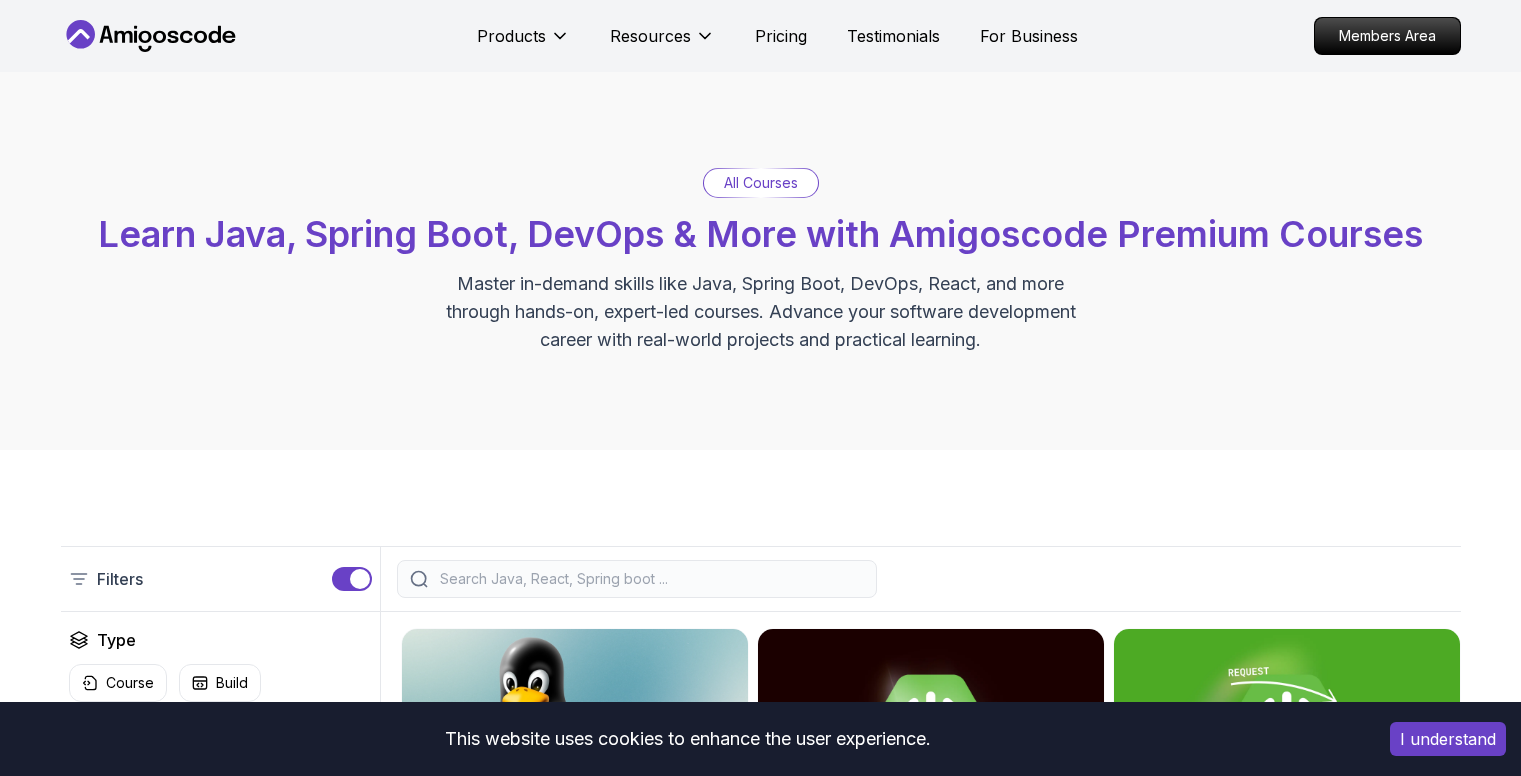 scroll, scrollTop: 0, scrollLeft: 0, axis: both 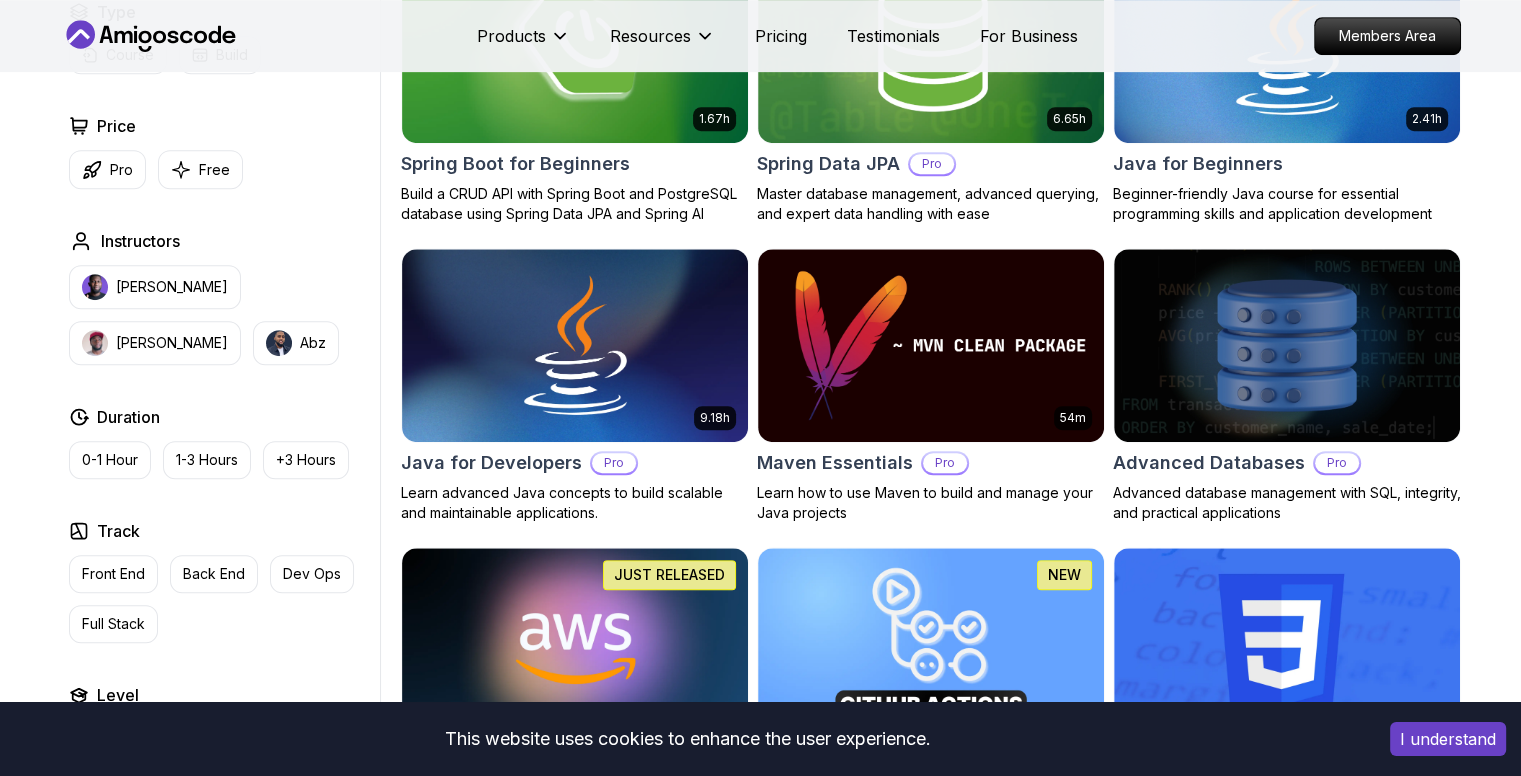 click on "This website uses cookies to enhance the user experience. I understand Products Resources Pricing Testimonials For Business Members Area Products Resources Pricing Testimonials For Business Members Area All Courses Learn Java, Spring Boot, DevOps & More with Amigoscode Premium Courses Master in-demand skills like Java, Spring Boot, DevOps, React, and more through hands-on, expert-led courses. Advance your software development career with real-world projects and practical learning. Filters Filters Type Course Build Price Pro Free Instructors Nelson Djalo Richard Abz Duration 0-1 Hour 1-3 Hours +3 Hours Track Front End Back End Dev Ops Full Stack Level Junior Mid-level Senior 6.00h Linux Fundamentals Pro Learn the fundamentals of Linux and how to use the command line 5.18h Advanced Spring Boot Pro Dive deep into Spring Boot with our advanced course, designed to take your skills from intermediate to expert level. 3.30h Building APIs with Spring Boot Pro 1.67h NEW Spring Boot for Beginners 6.65h NEW Pro 2.41h Pro" at bounding box center (760, 2405) 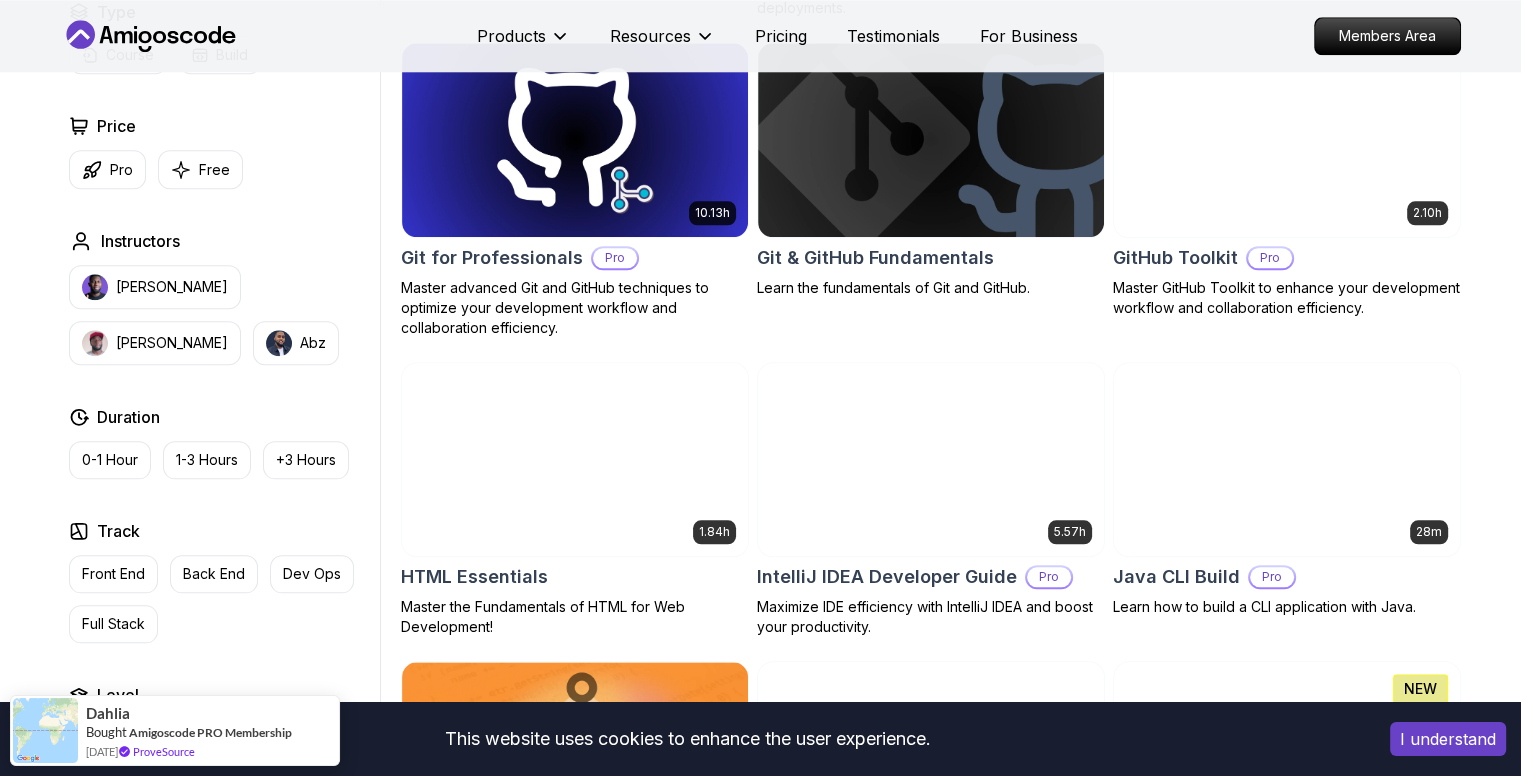 scroll, scrollTop: 2100, scrollLeft: 0, axis: vertical 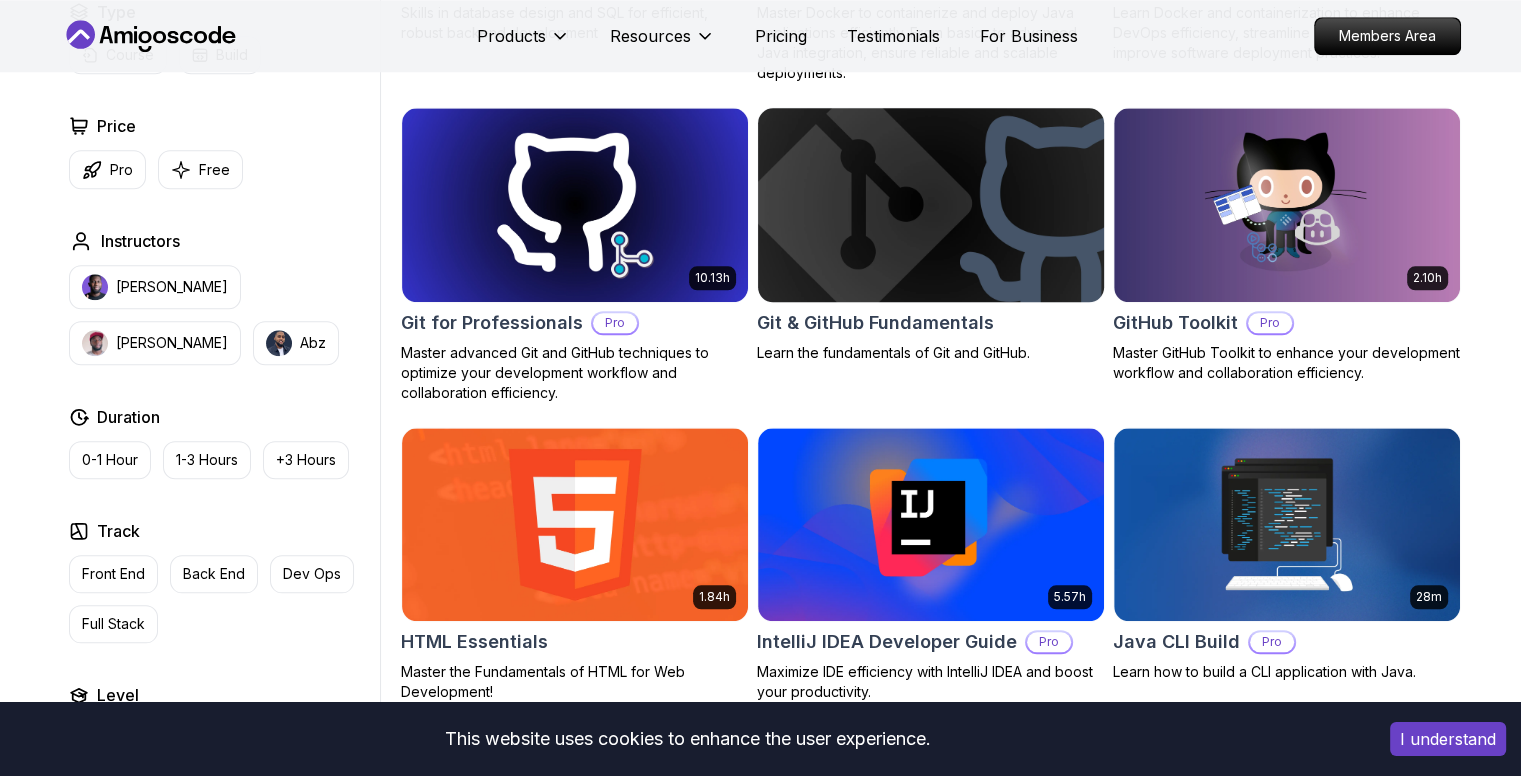 click at bounding box center [930, 204] 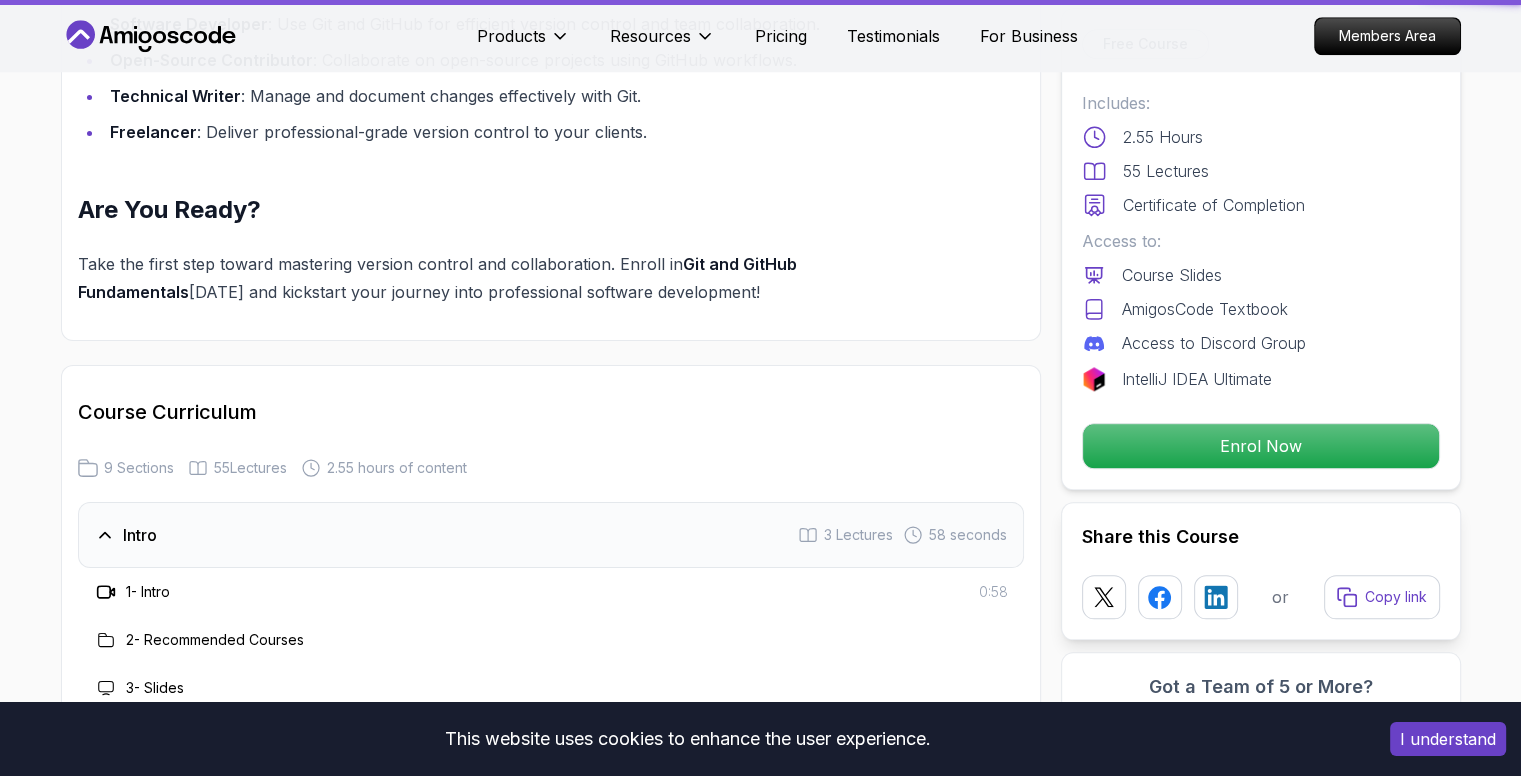 scroll, scrollTop: 0, scrollLeft: 0, axis: both 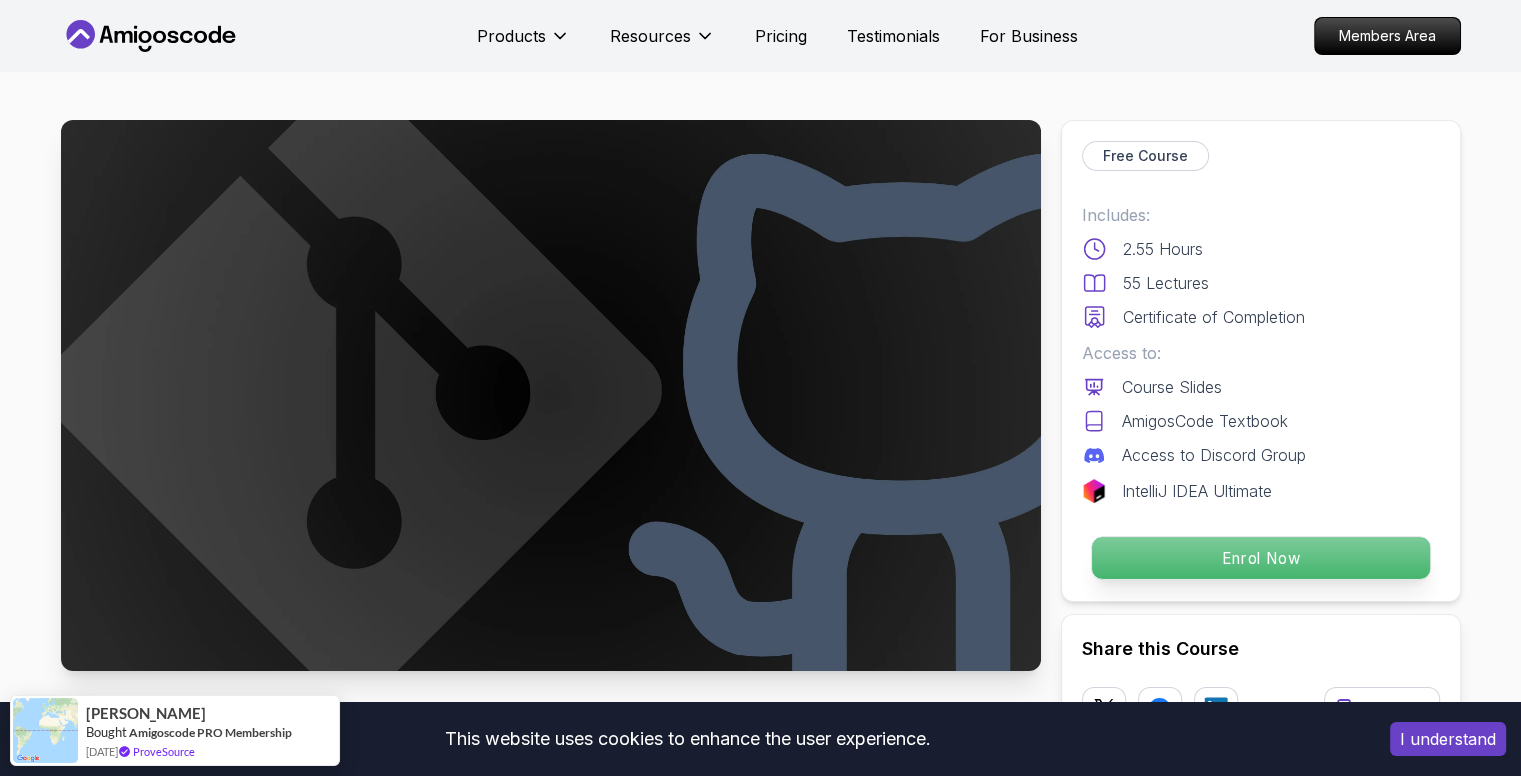 click on "Enrol Now" at bounding box center (1260, 558) 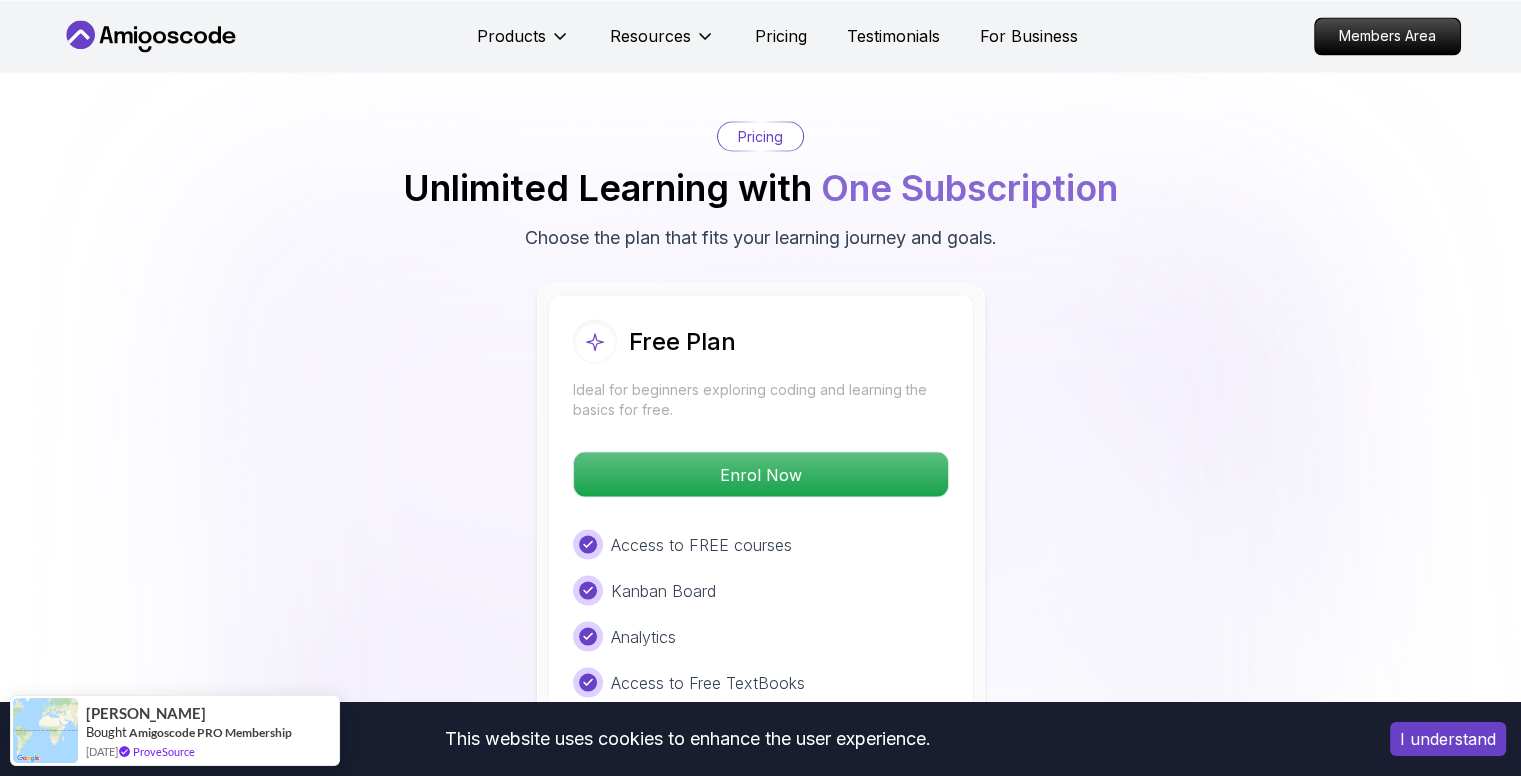 scroll, scrollTop: 3688, scrollLeft: 0, axis: vertical 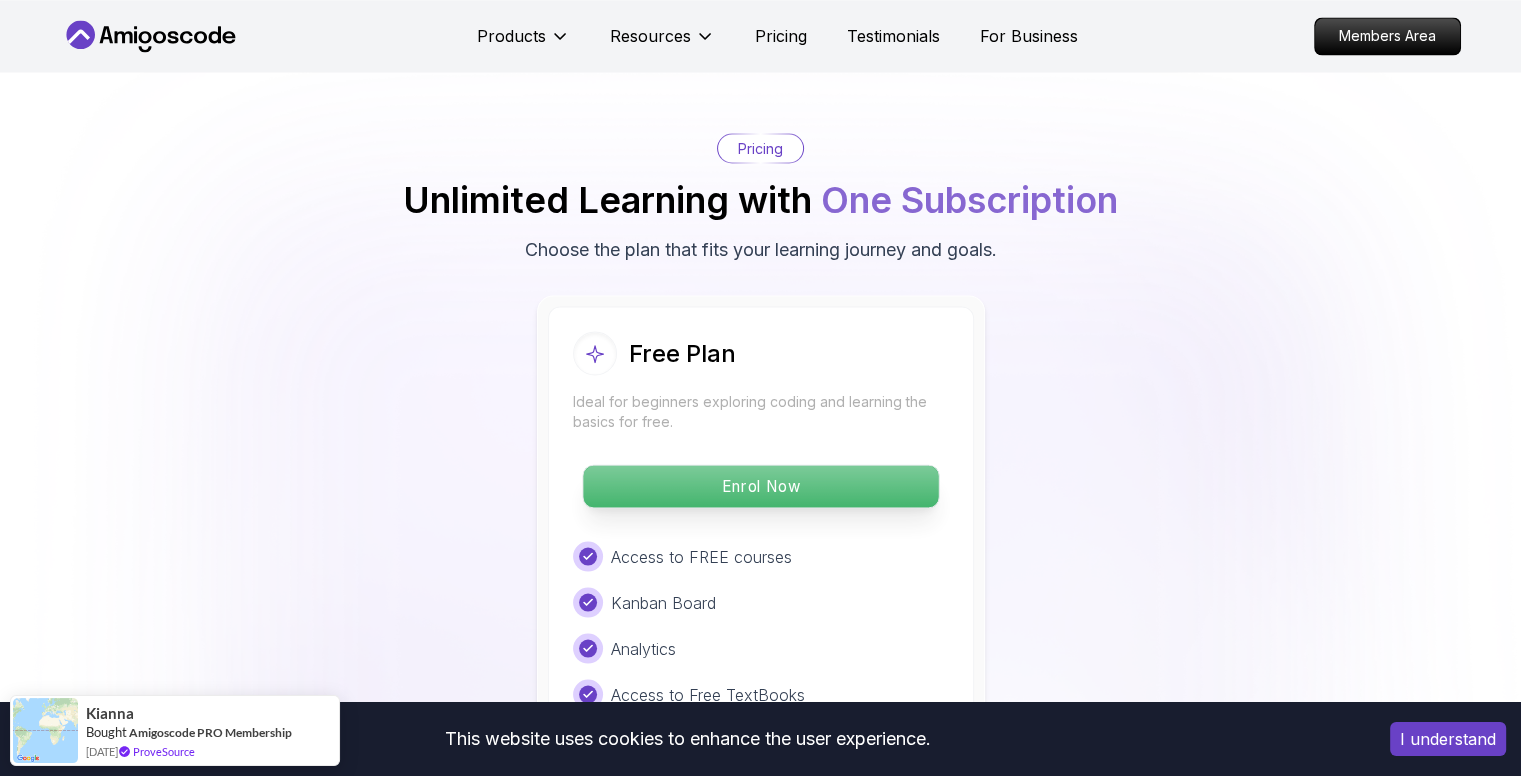 click on "Enrol Now" at bounding box center [760, 486] 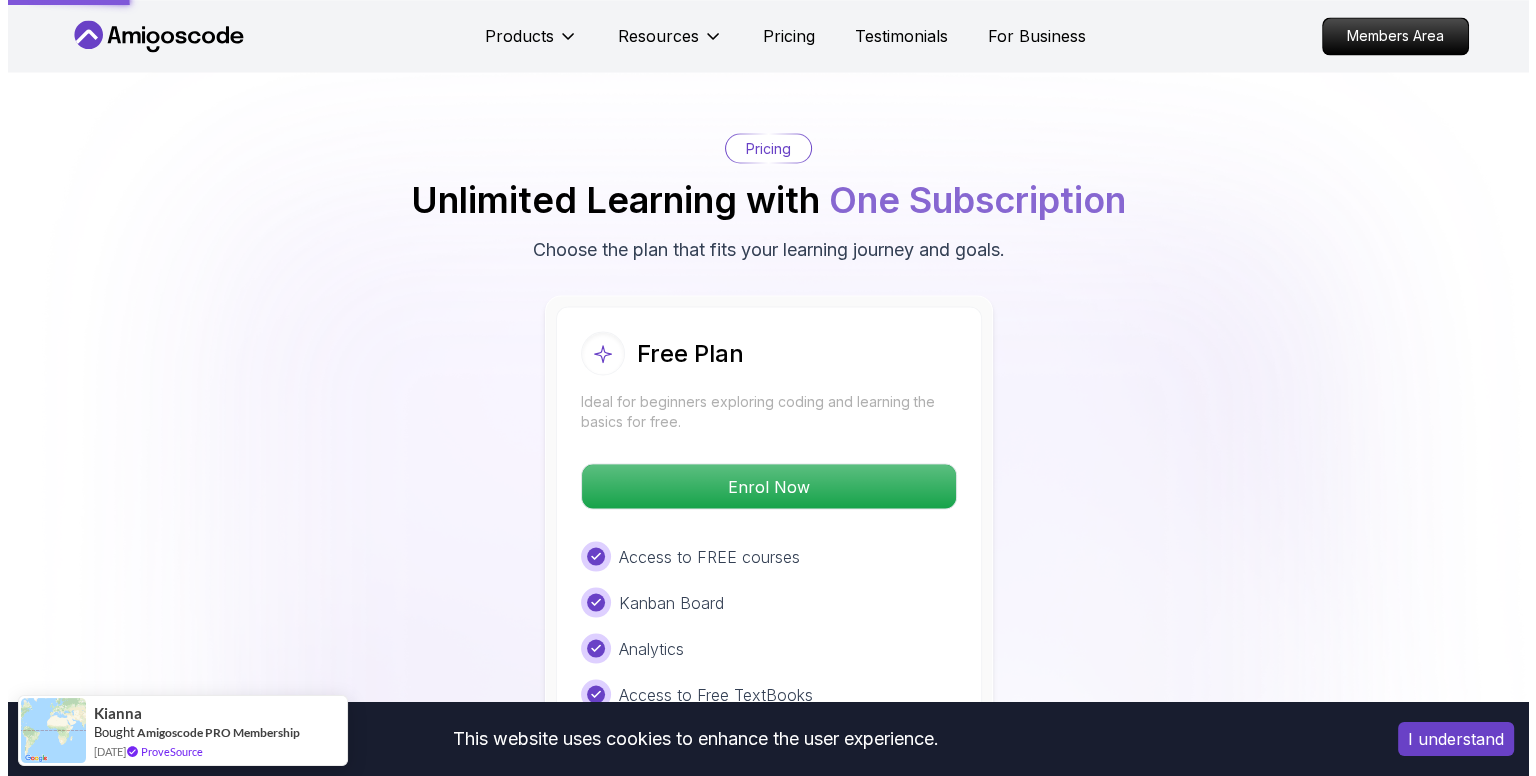 scroll, scrollTop: 0, scrollLeft: 0, axis: both 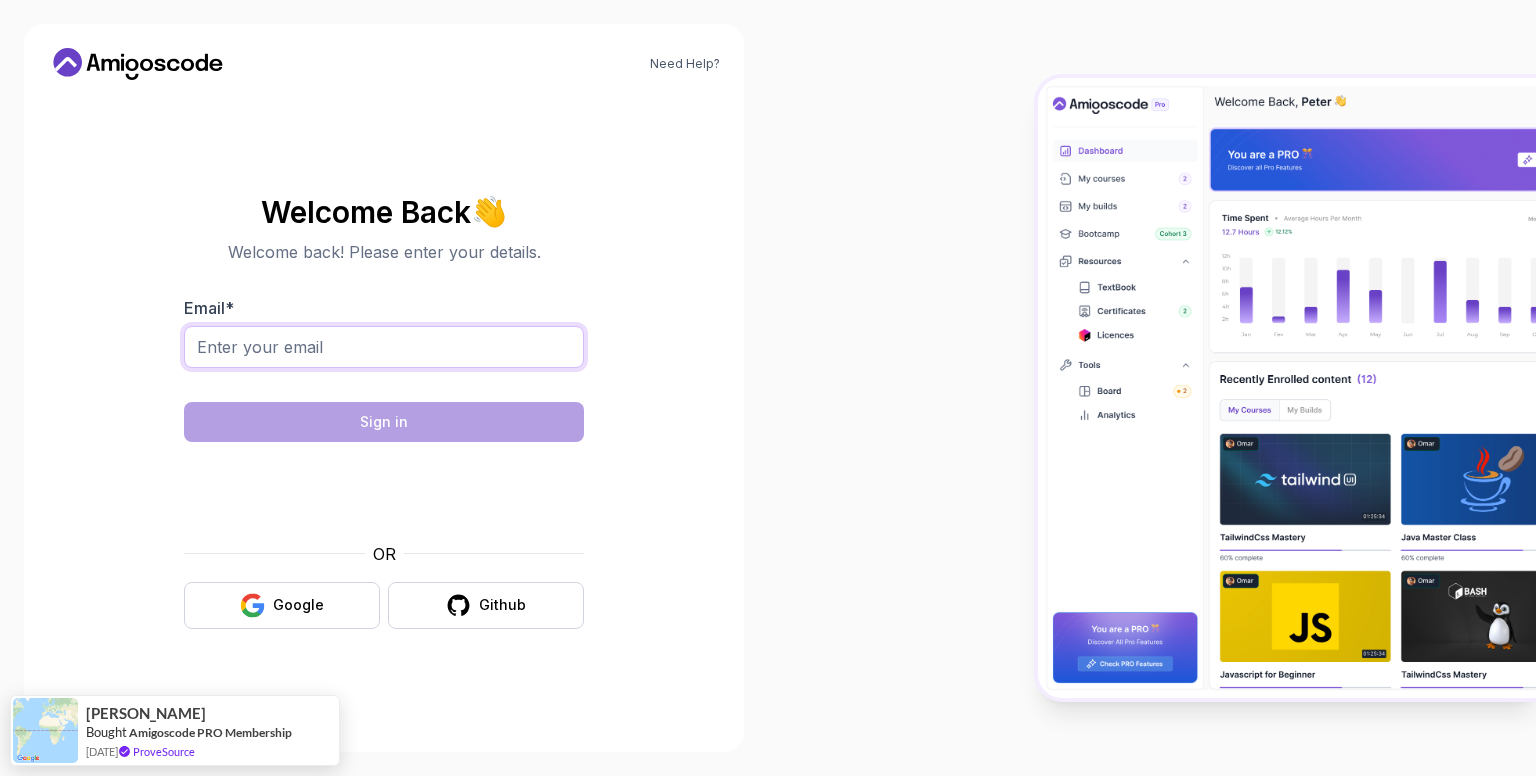 click on "Email *" at bounding box center (384, 347) 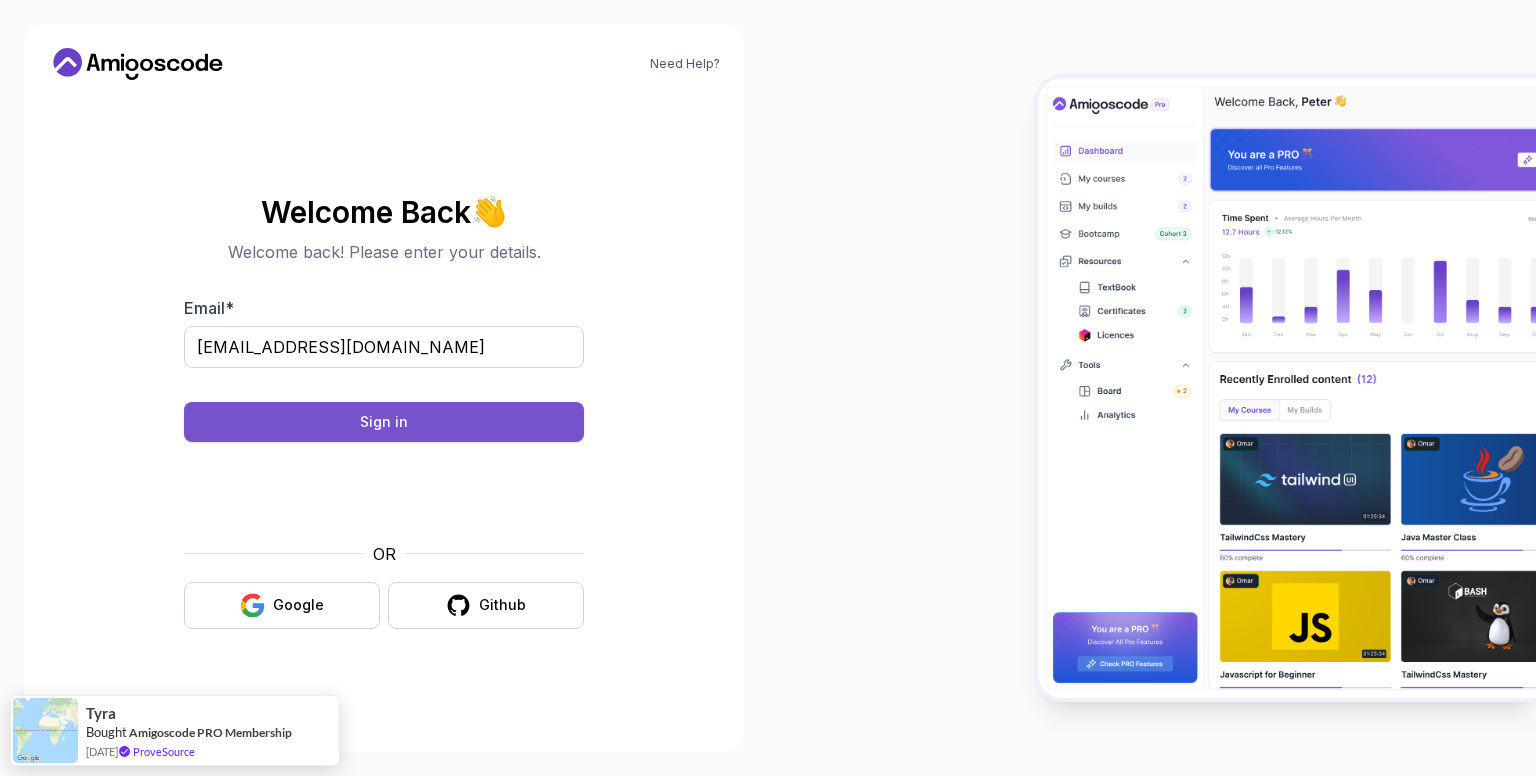 click on "Sign in" at bounding box center [384, 422] 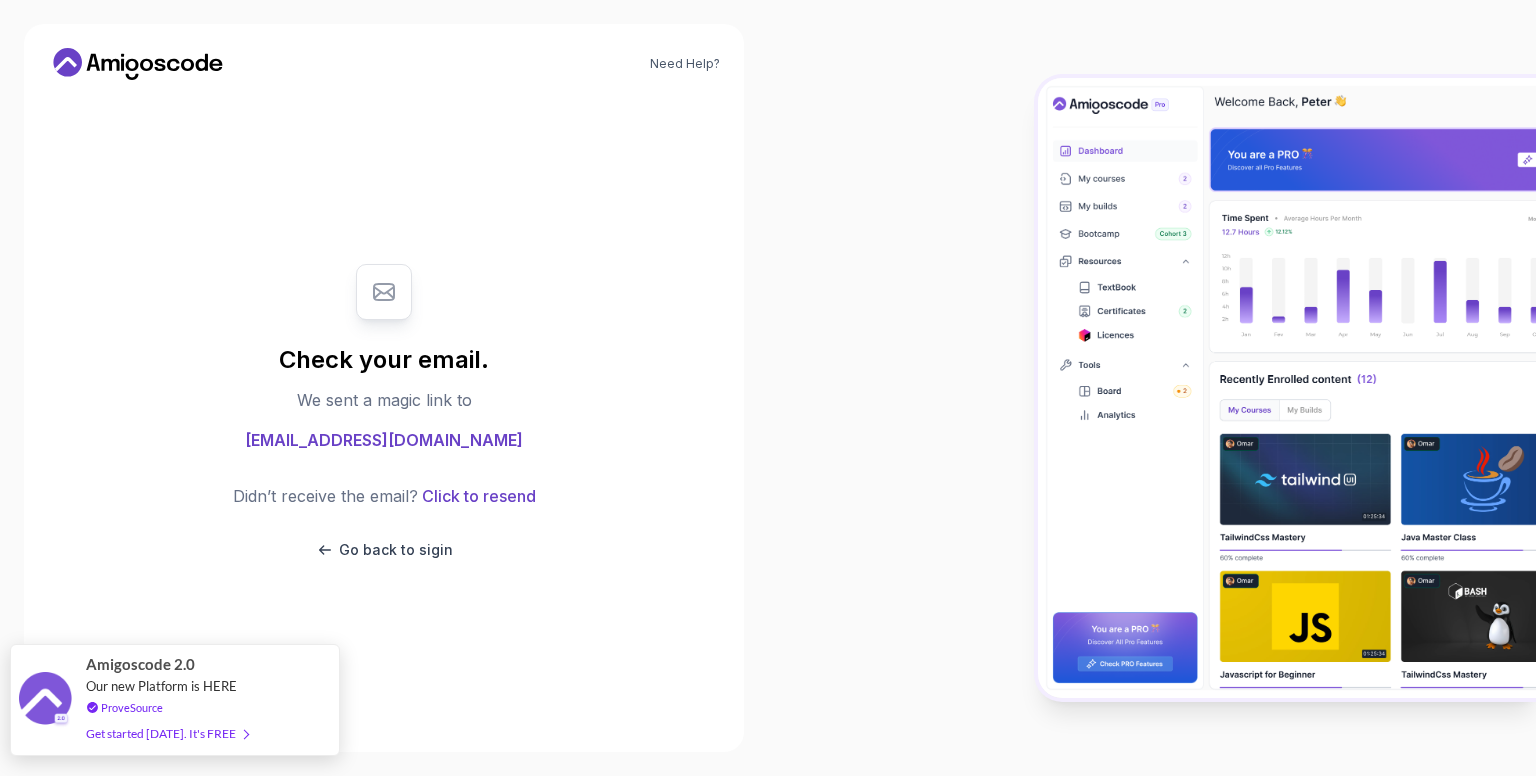 click on "ProveSource" at bounding box center (167, 707) 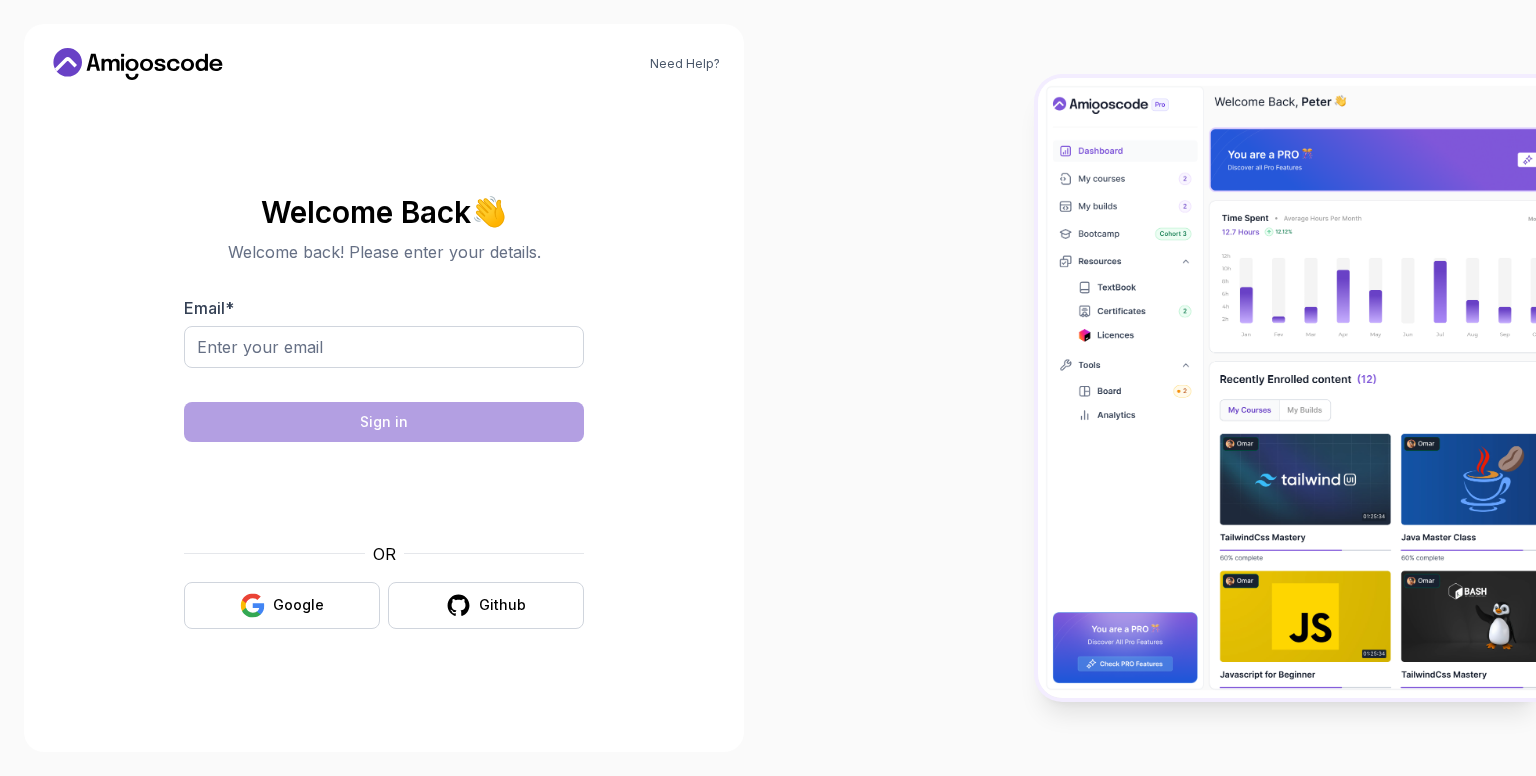 scroll, scrollTop: 0, scrollLeft: 0, axis: both 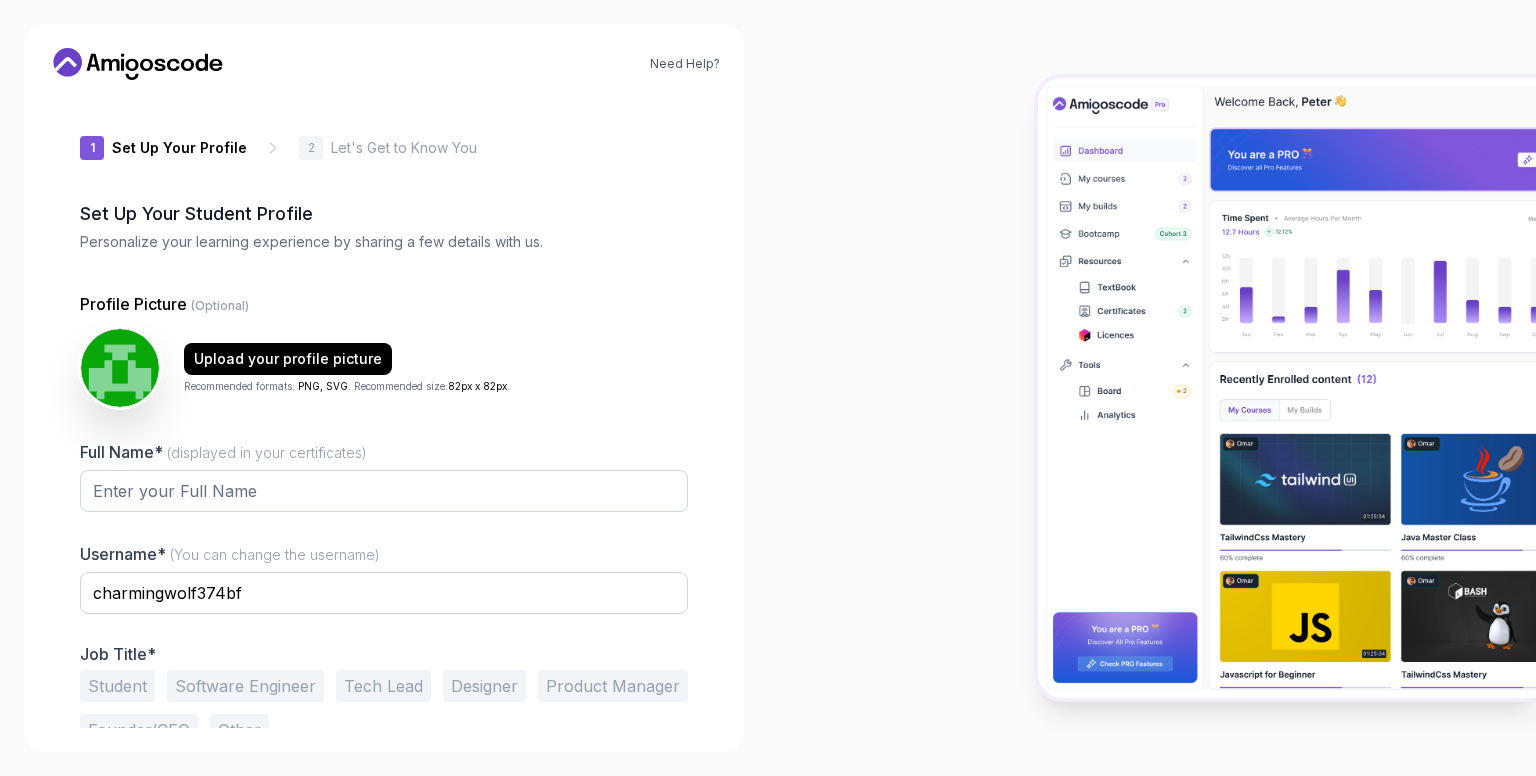 click 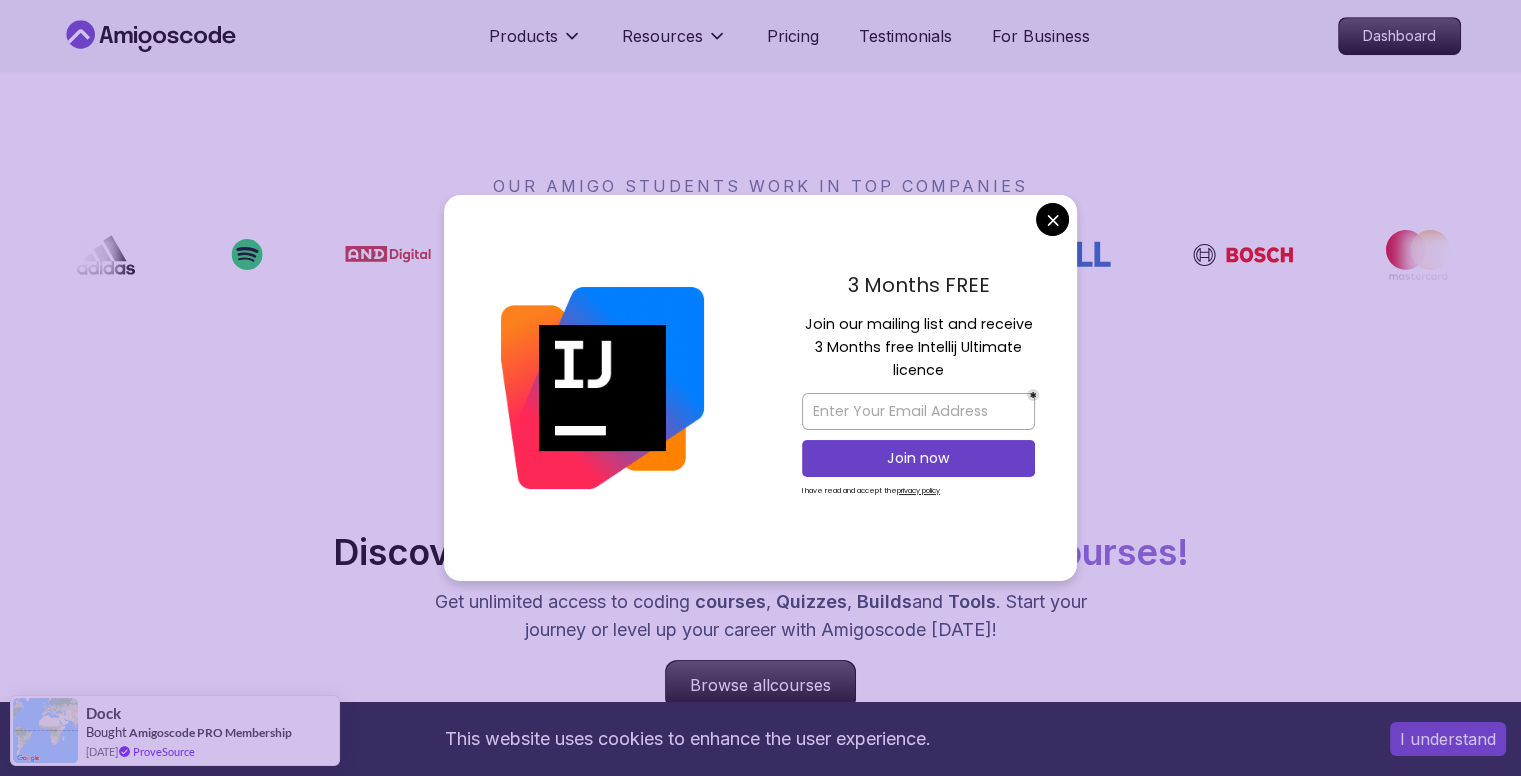 scroll, scrollTop: 1600, scrollLeft: 0, axis: vertical 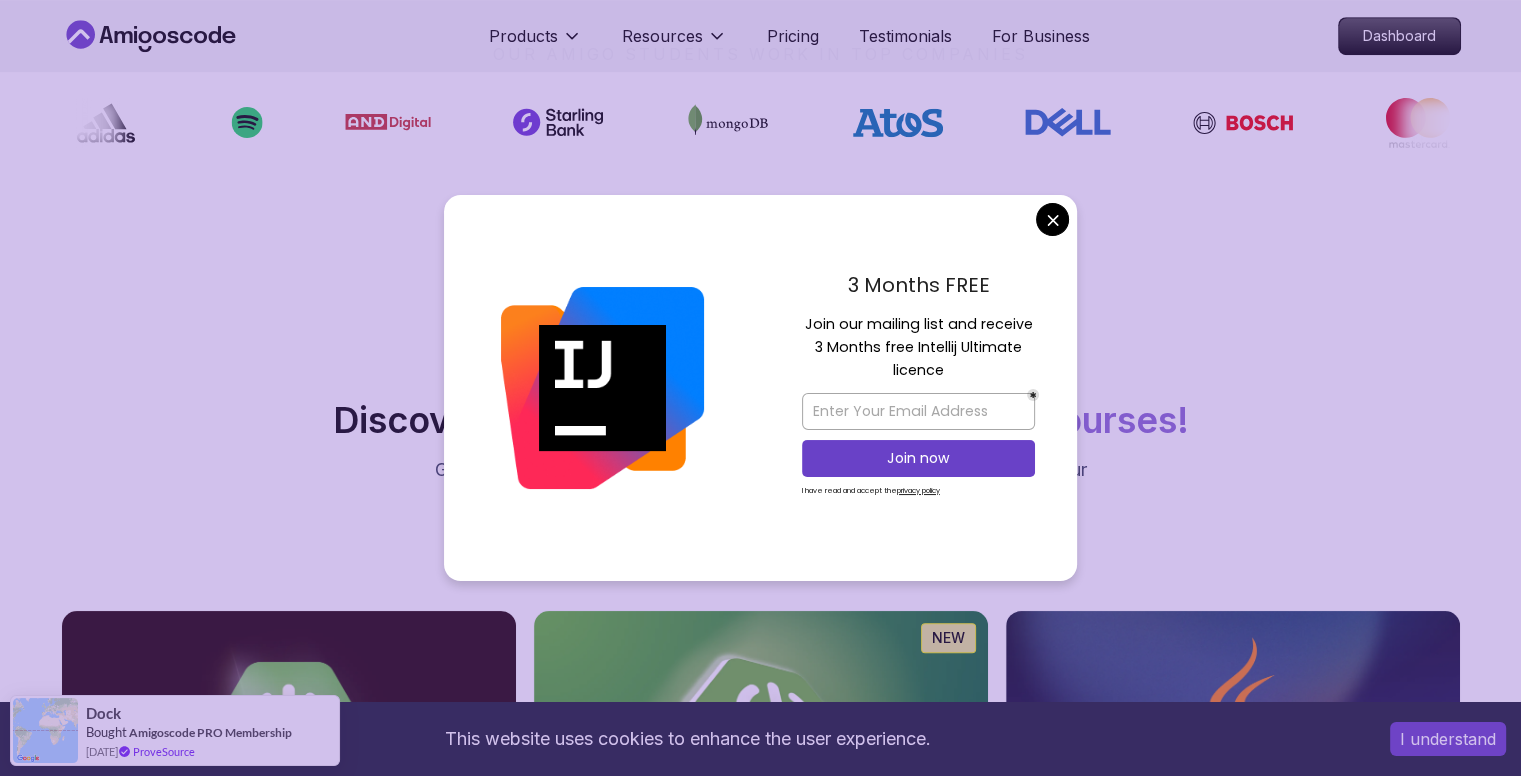 click on "This website uses cookies to enhance the user experience. I understand Products Resources Pricing Testimonials For Business Dashboard Products Resources Pricing Testimonials For Business Dashboard Jogh Long Spring Developer Advocate "Amigoscode Does a pretty good job, and consistently too, covering Spring and for that, I'm very Appreciative" The One-Stop Platform for   Developers Get unlimited access to coding   courses ,   Quizzes ,   Builds  and   Tools . Start your journey or level up your career with Amigoscode today! Start for Free https://amigoscode.com/dashboard OUR AMIGO STUDENTS WORK IN TOP COMPANIES Courses Builds Discover Amigoscode's Latest   Premium Courses! Get unlimited access to coding   courses ,   Quizzes ,   Builds  and   Tools . Start your journey or level up your career with Amigoscode today! Browse all  courses Advanced Spring Boot Pro Dive deep into Spring Boot with our advanced course, designed to take your skills from intermediate to expert level. NEW Spring Boot for Beginners Pro Pro" at bounding box center (760, 4255) 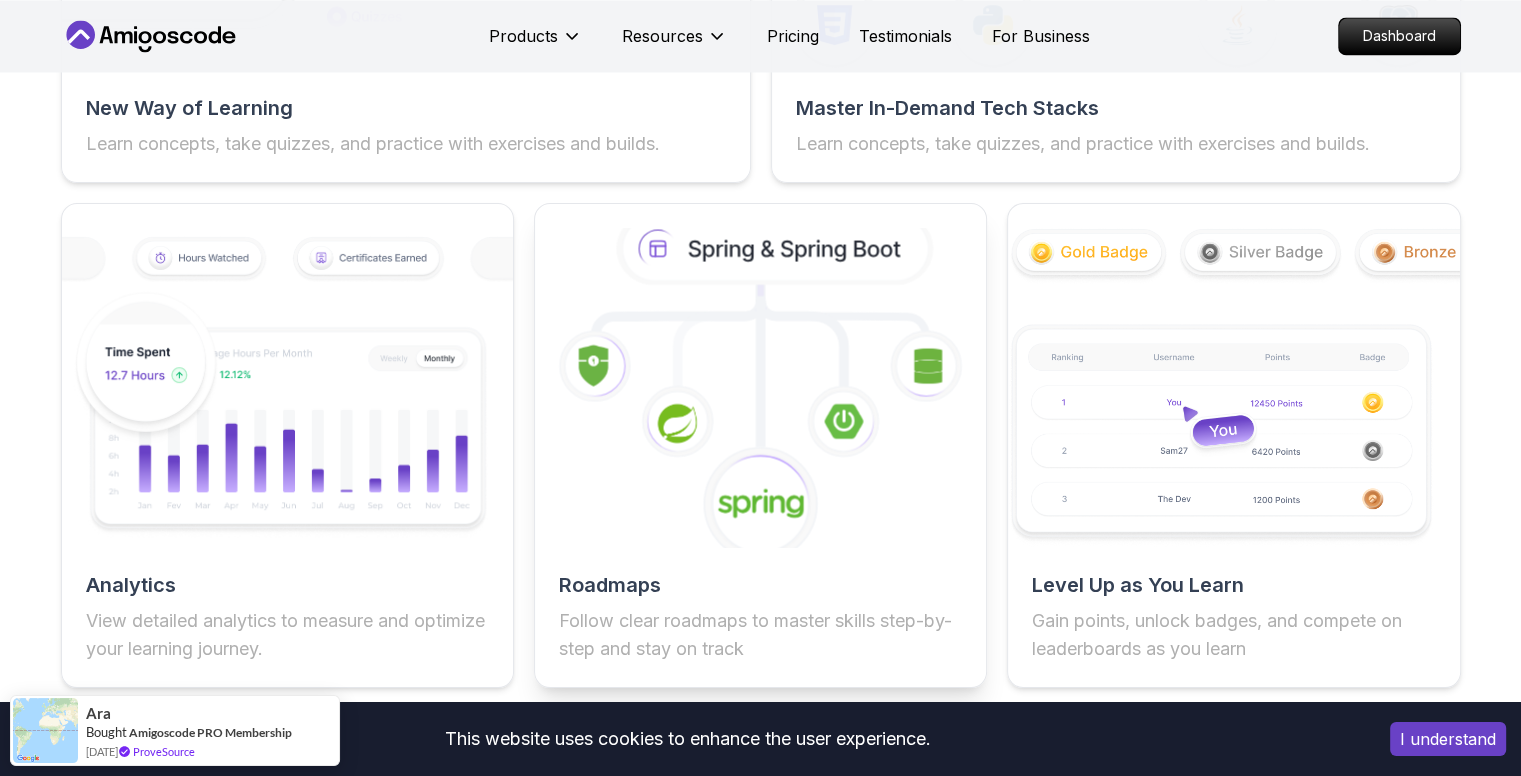 scroll, scrollTop: 3200, scrollLeft: 0, axis: vertical 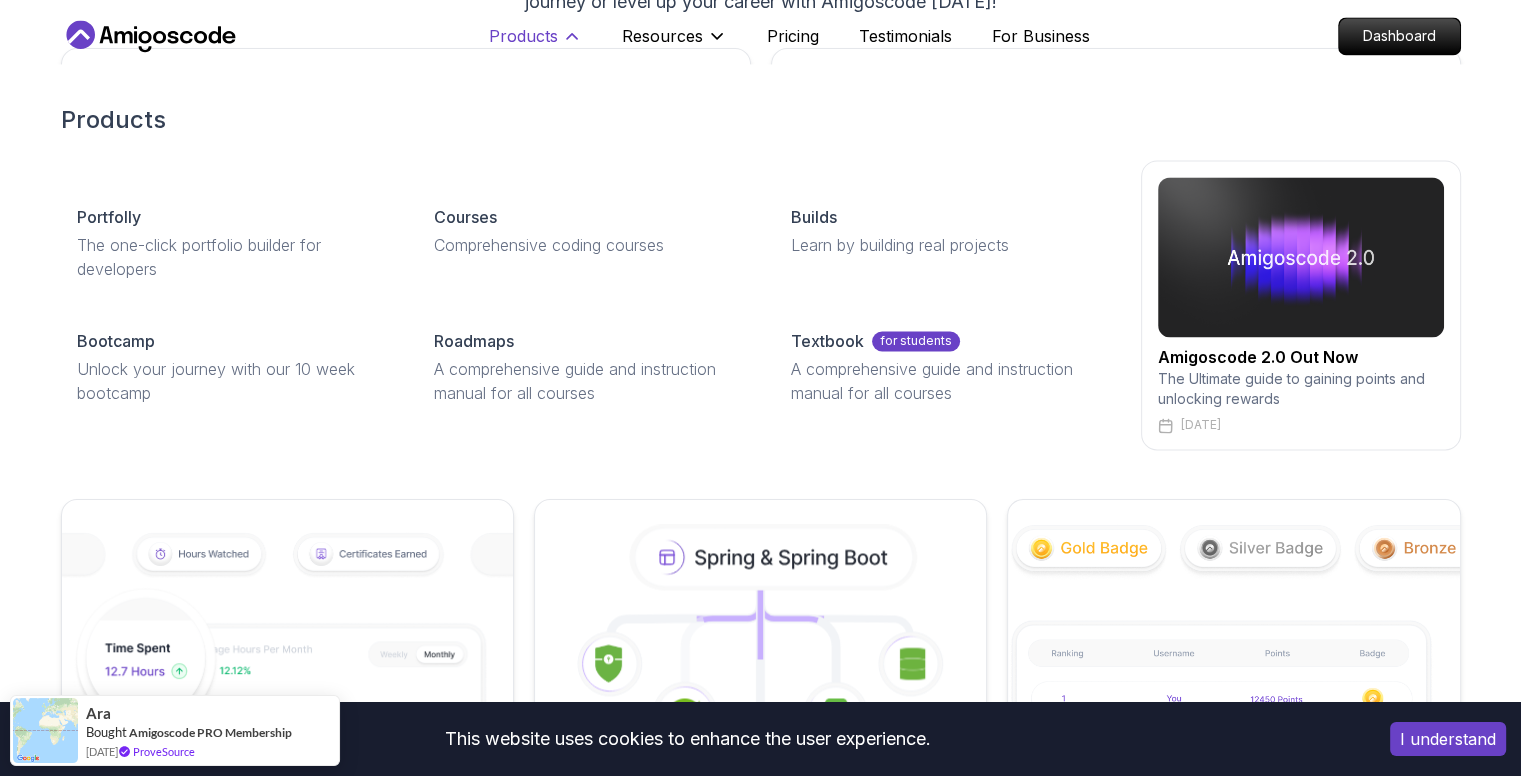 click 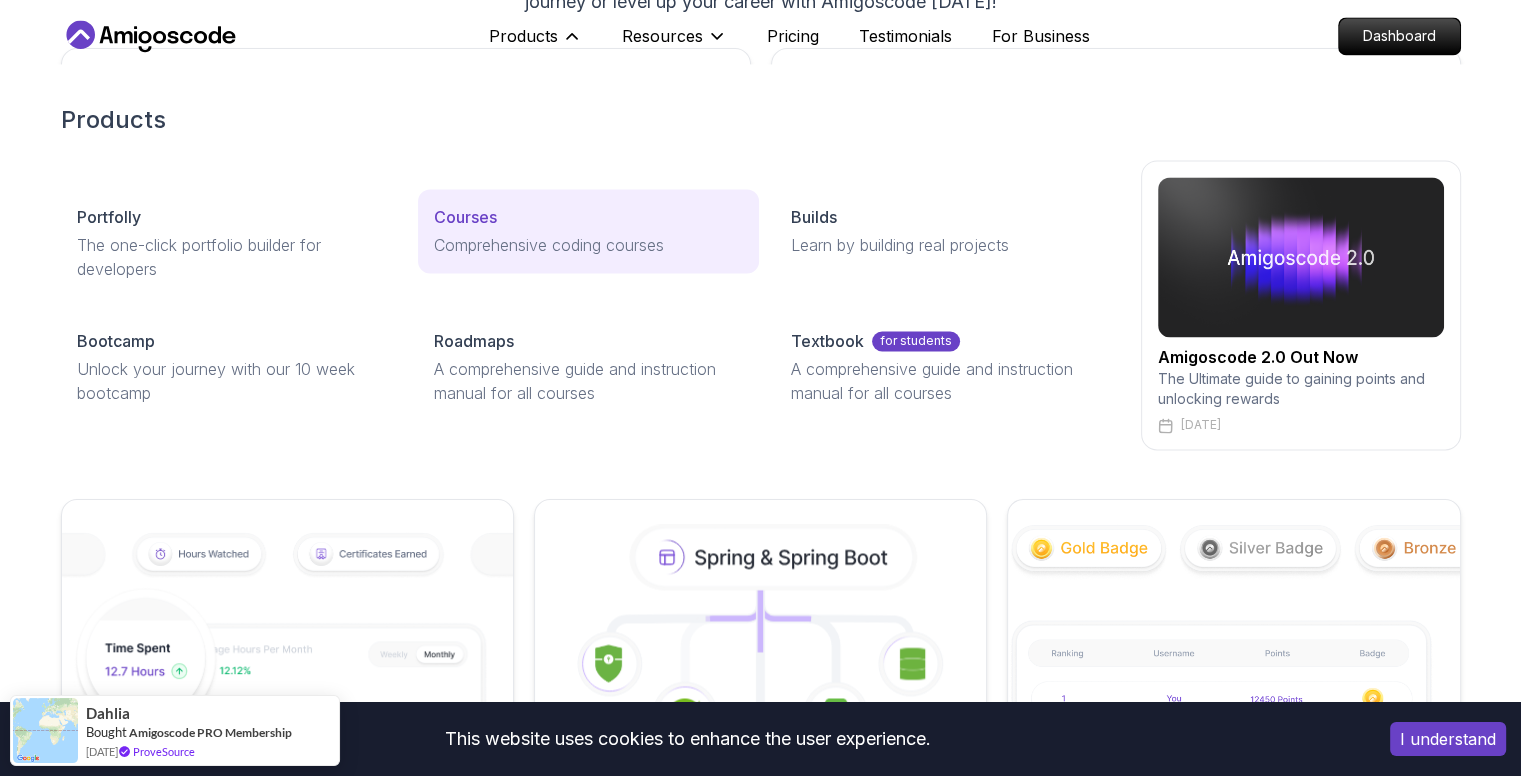click on "Courses" at bounding box center (465, 217) 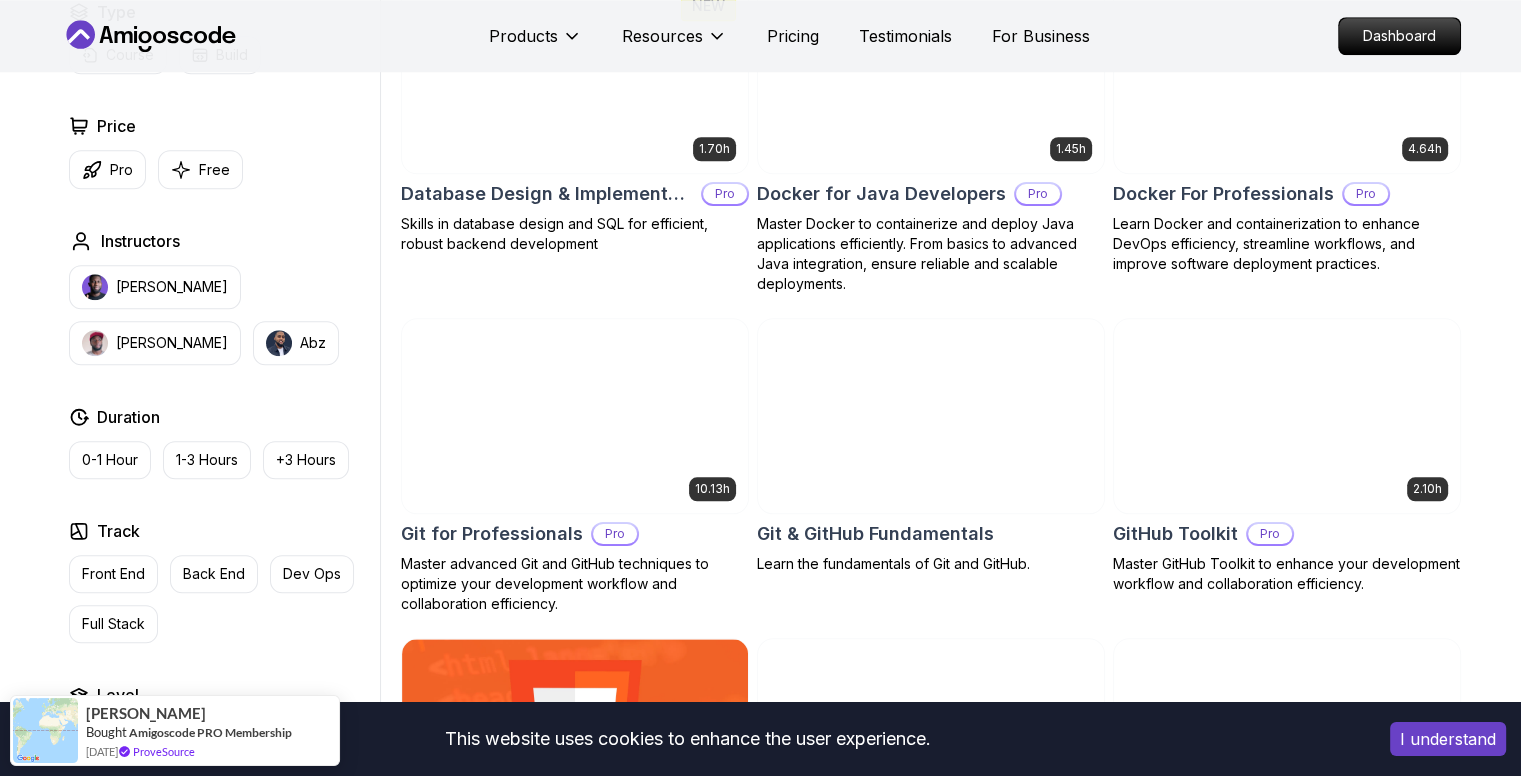 scroll, scrollTop: 1900, scrollLeft: 0, axis: vertical 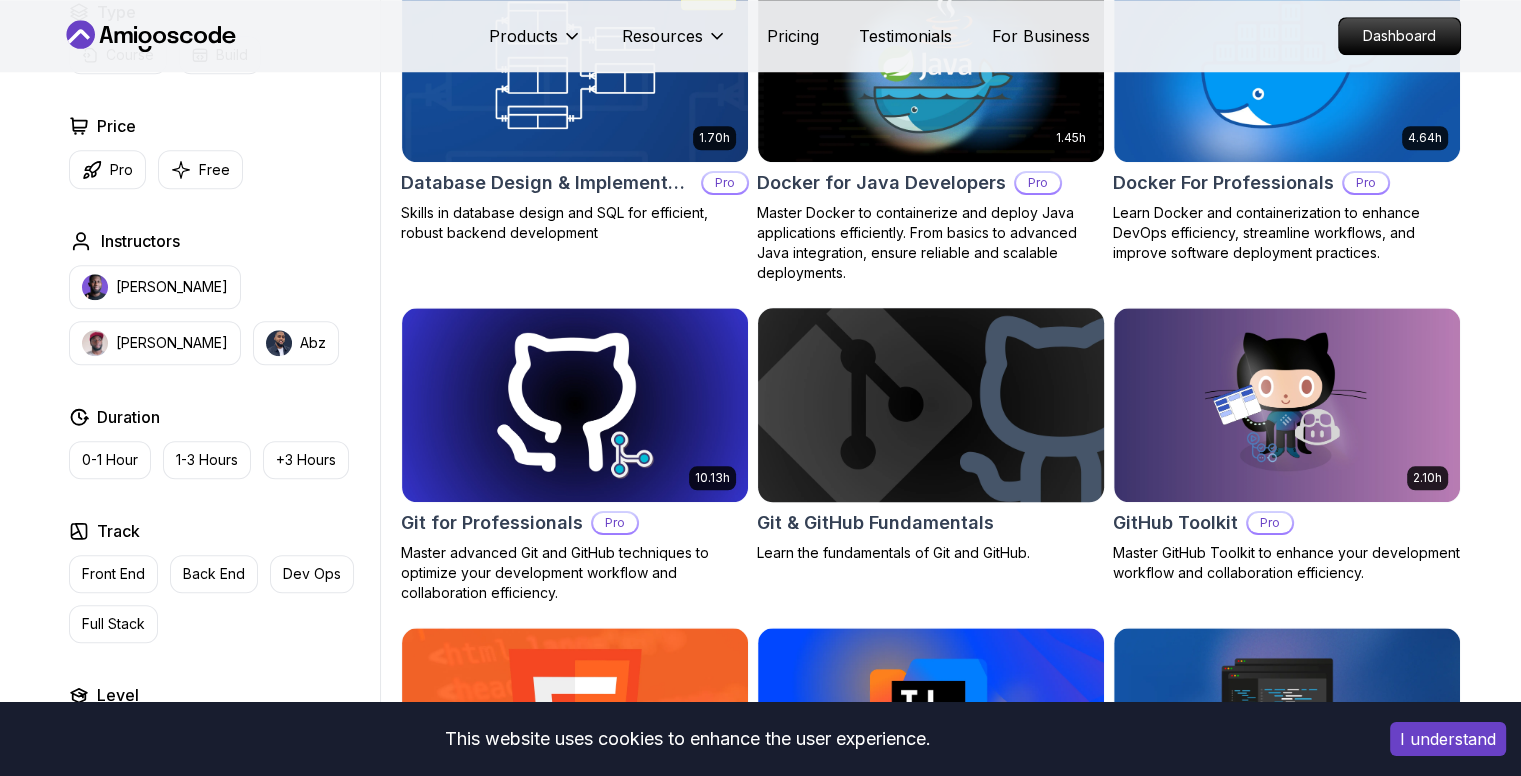 click at bounding box center [930, 404] 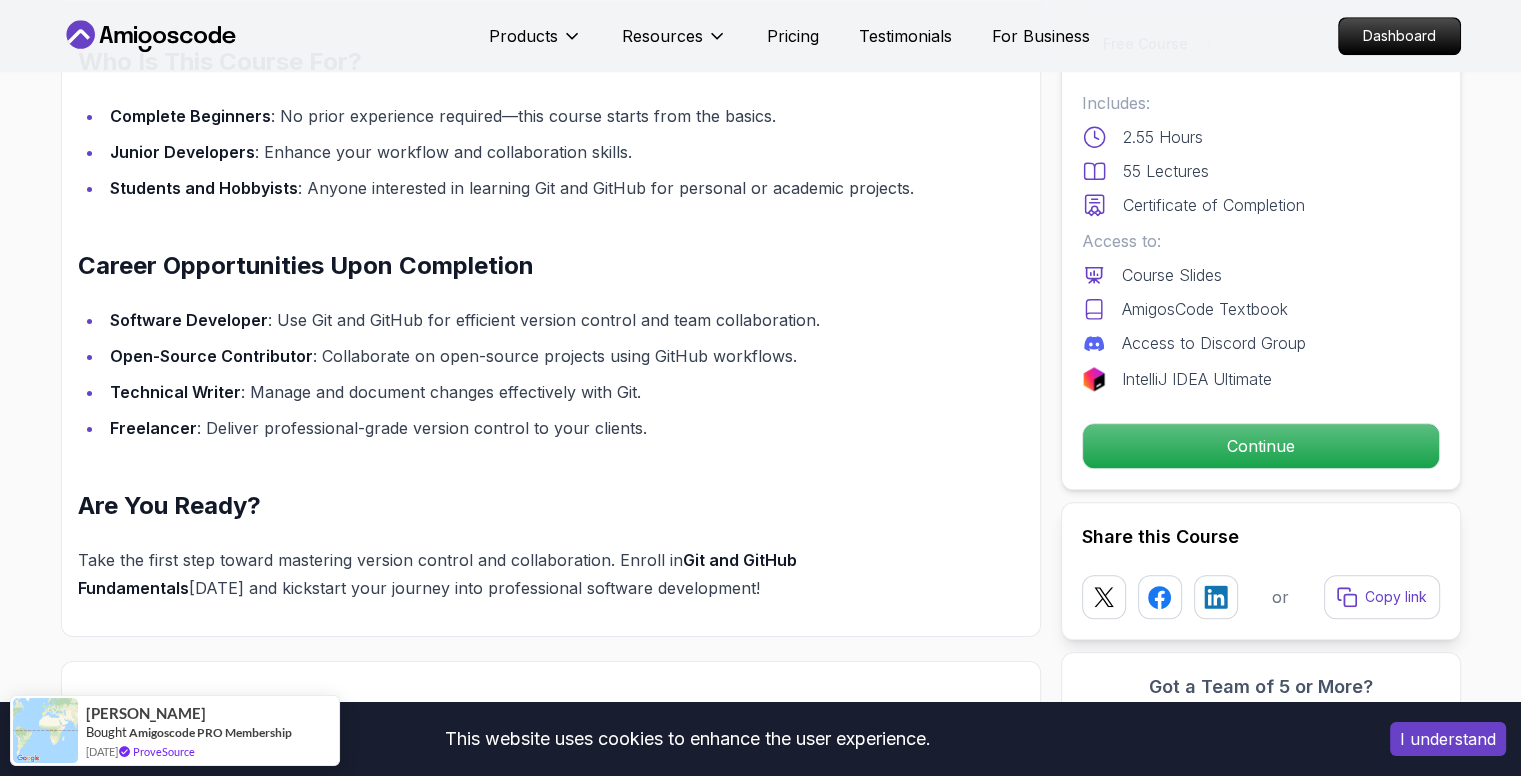 scroll, scrollTop: 1800, scrollLeft: 0, axis: vertical 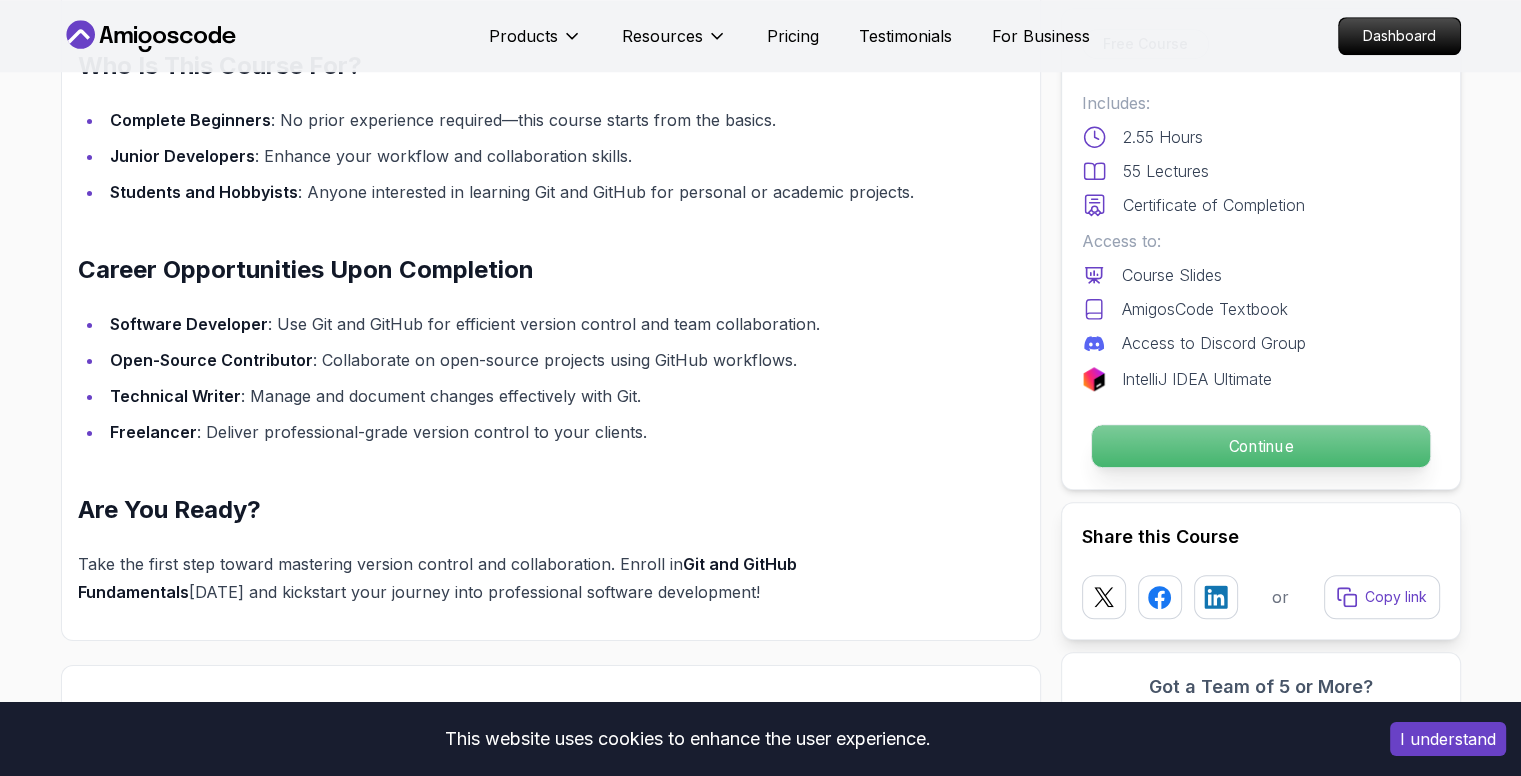 click on "Continue" at bounding box center [1260, 446] 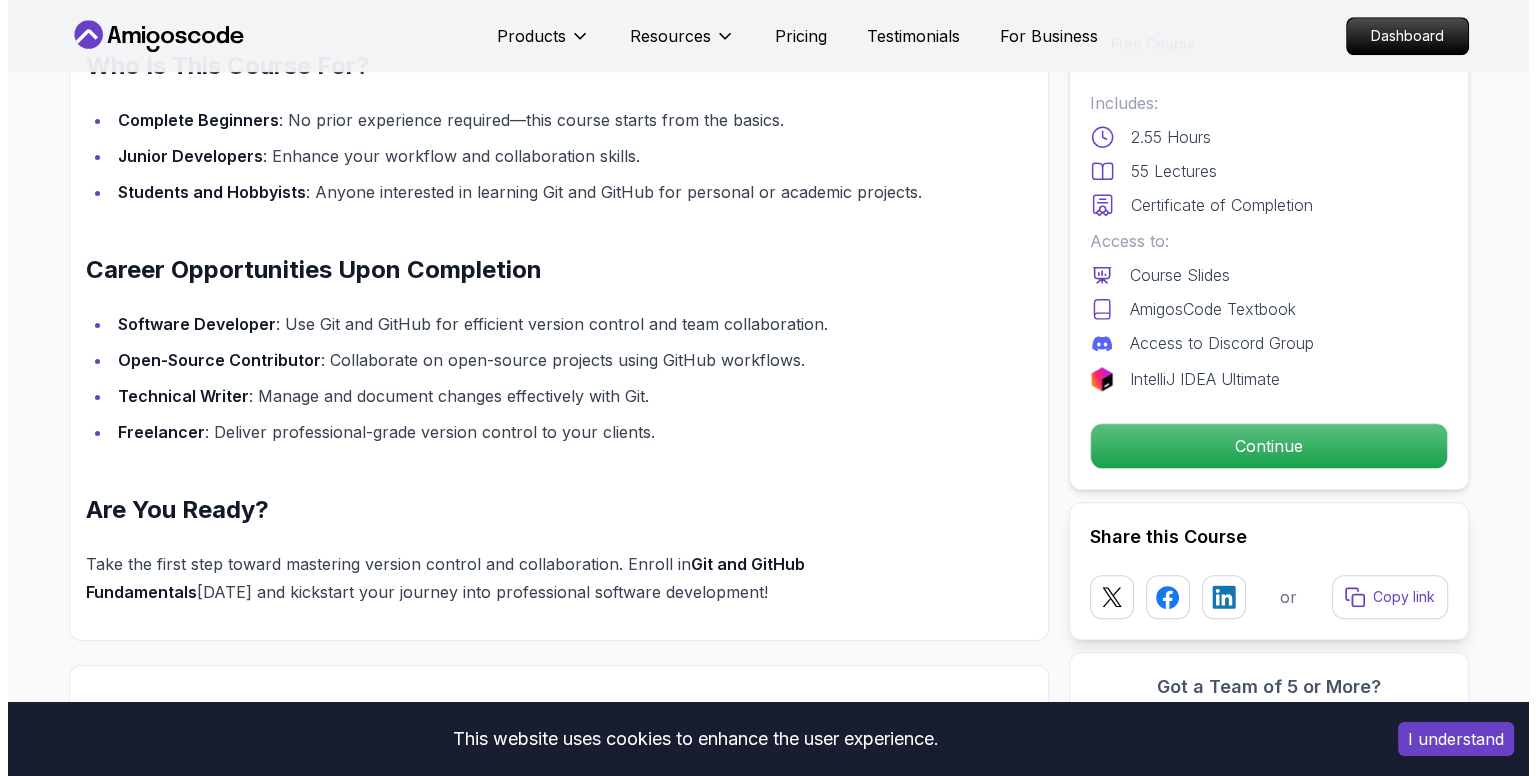 scroll, scrollTop: 0, scrollLeft: 0, axis: both 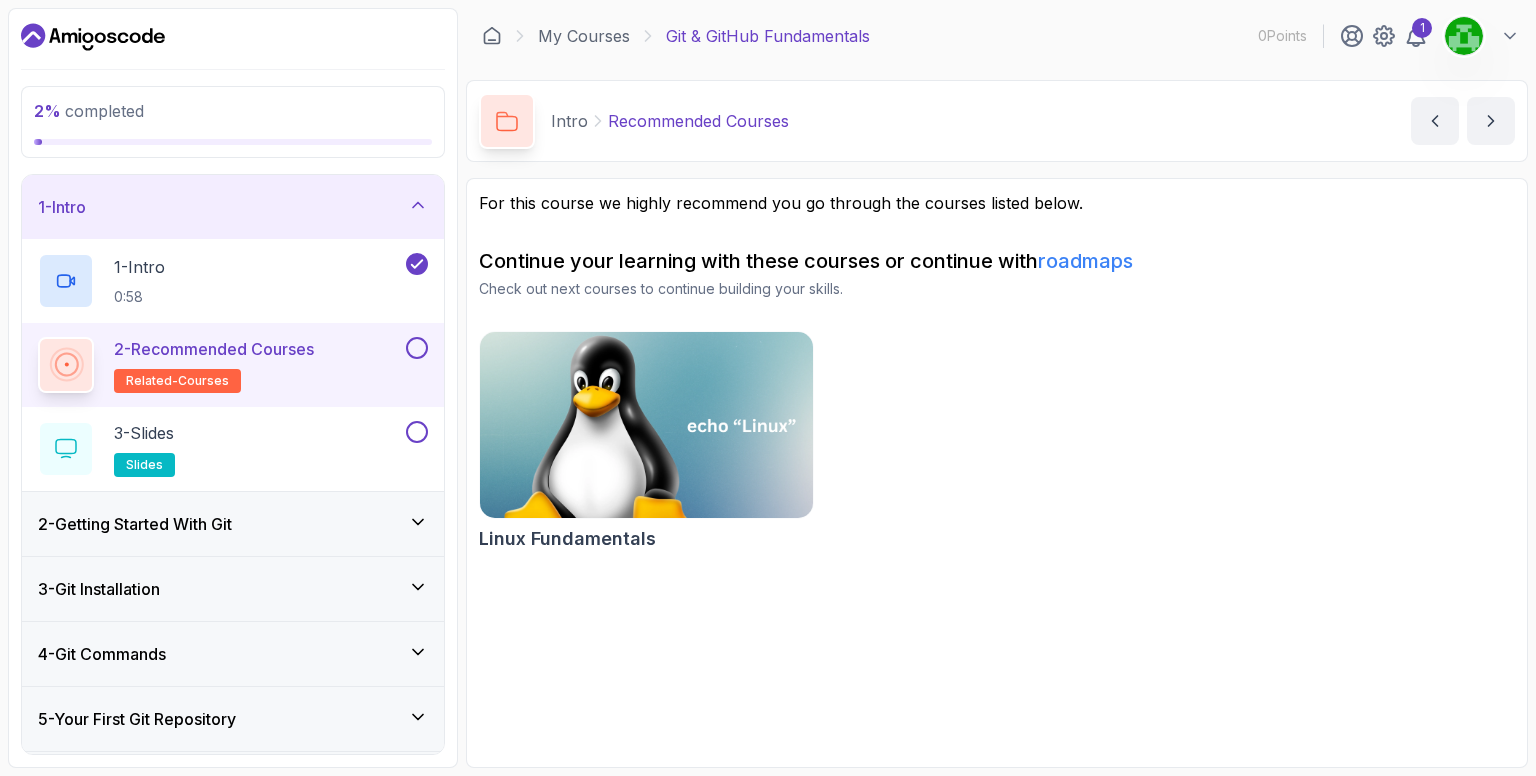 click at bounding box center [646, 425] 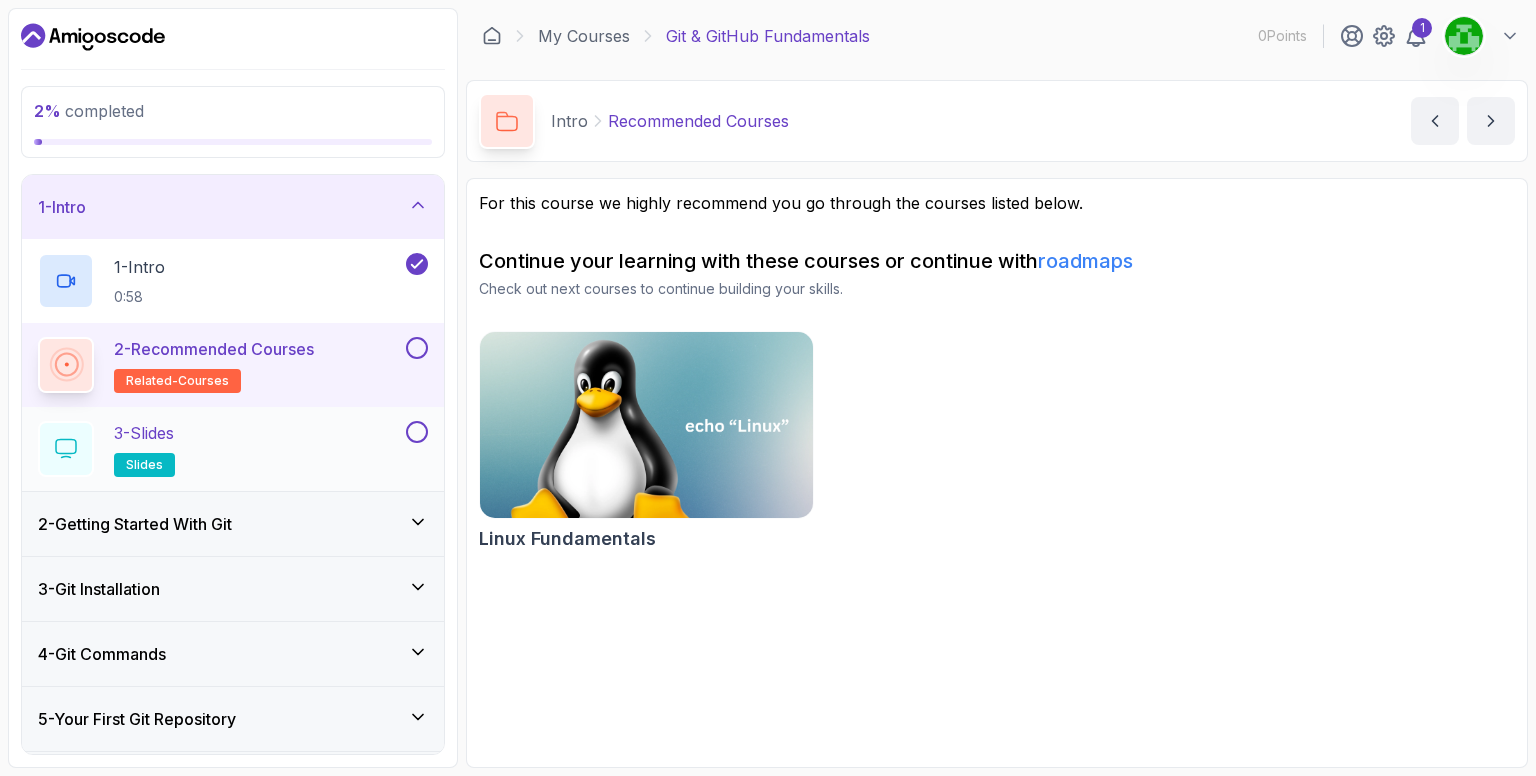click on "slides" at bounding box center (144, 465) 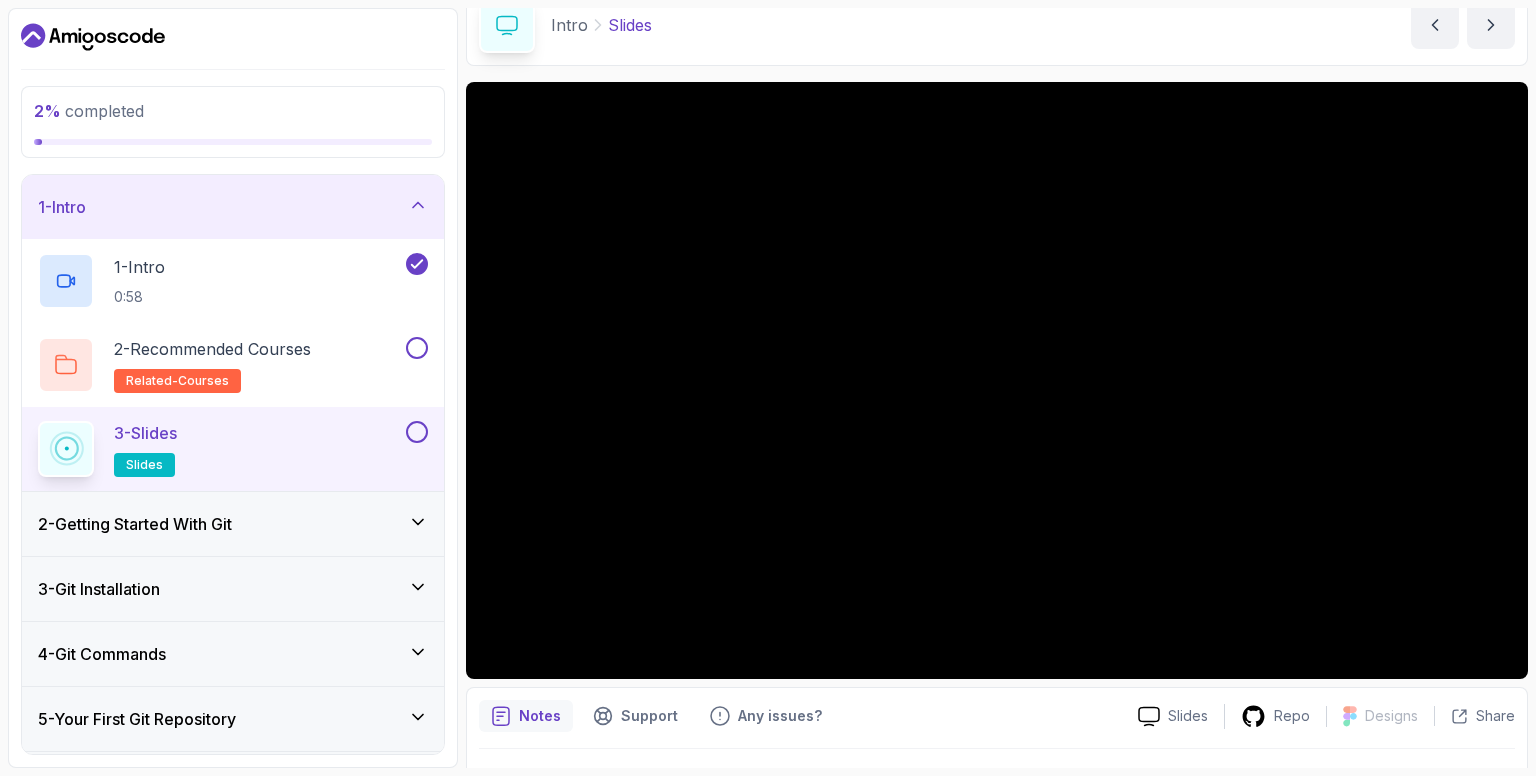 scroll, scrollTop: 100, scrollLeft: 0, axis: vertical 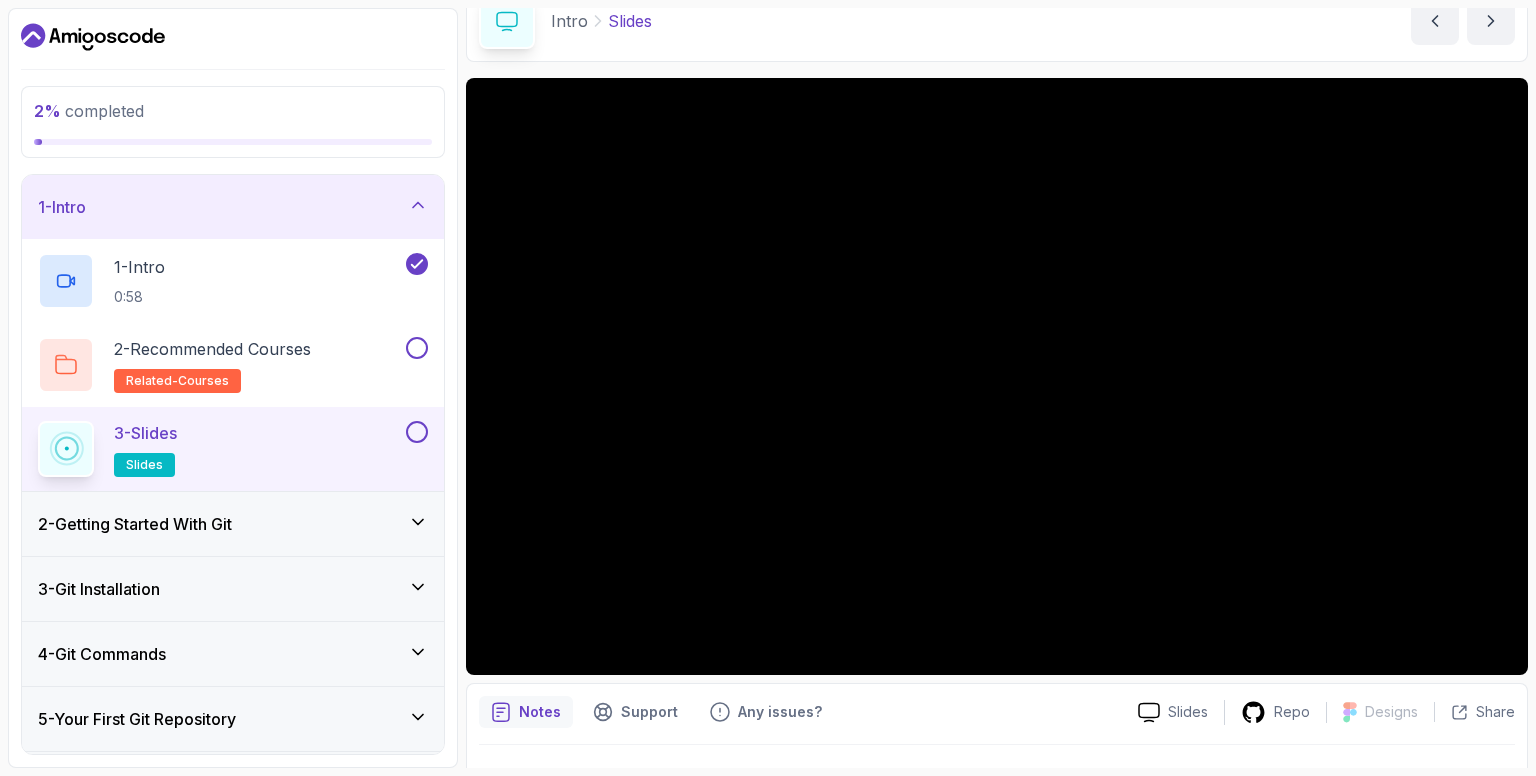 click on "2  -  Getting Started With Git" at bounding box center [233, 524] 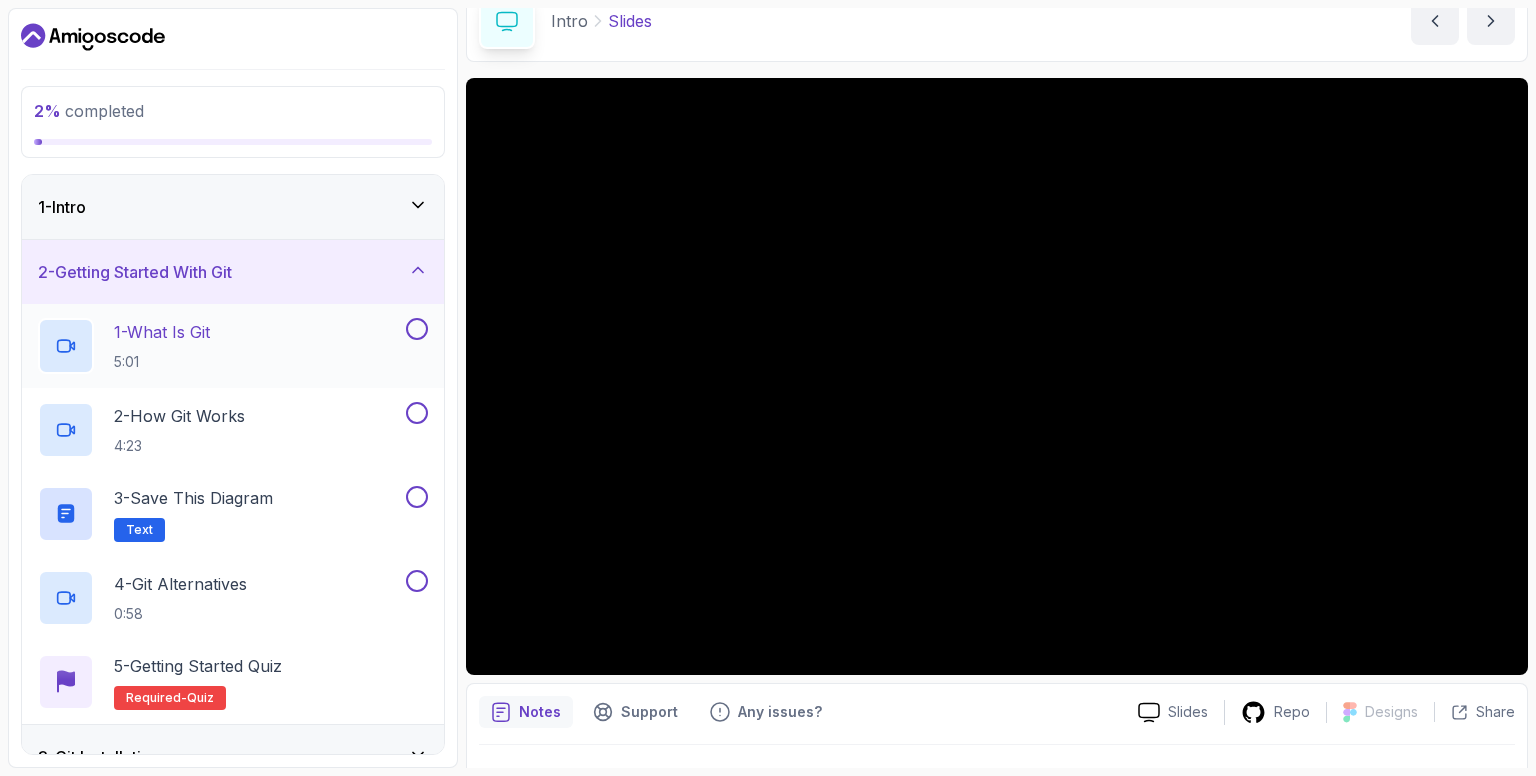 click on "1  -  What Is Git 5:01" at bounding box center [220, 346] 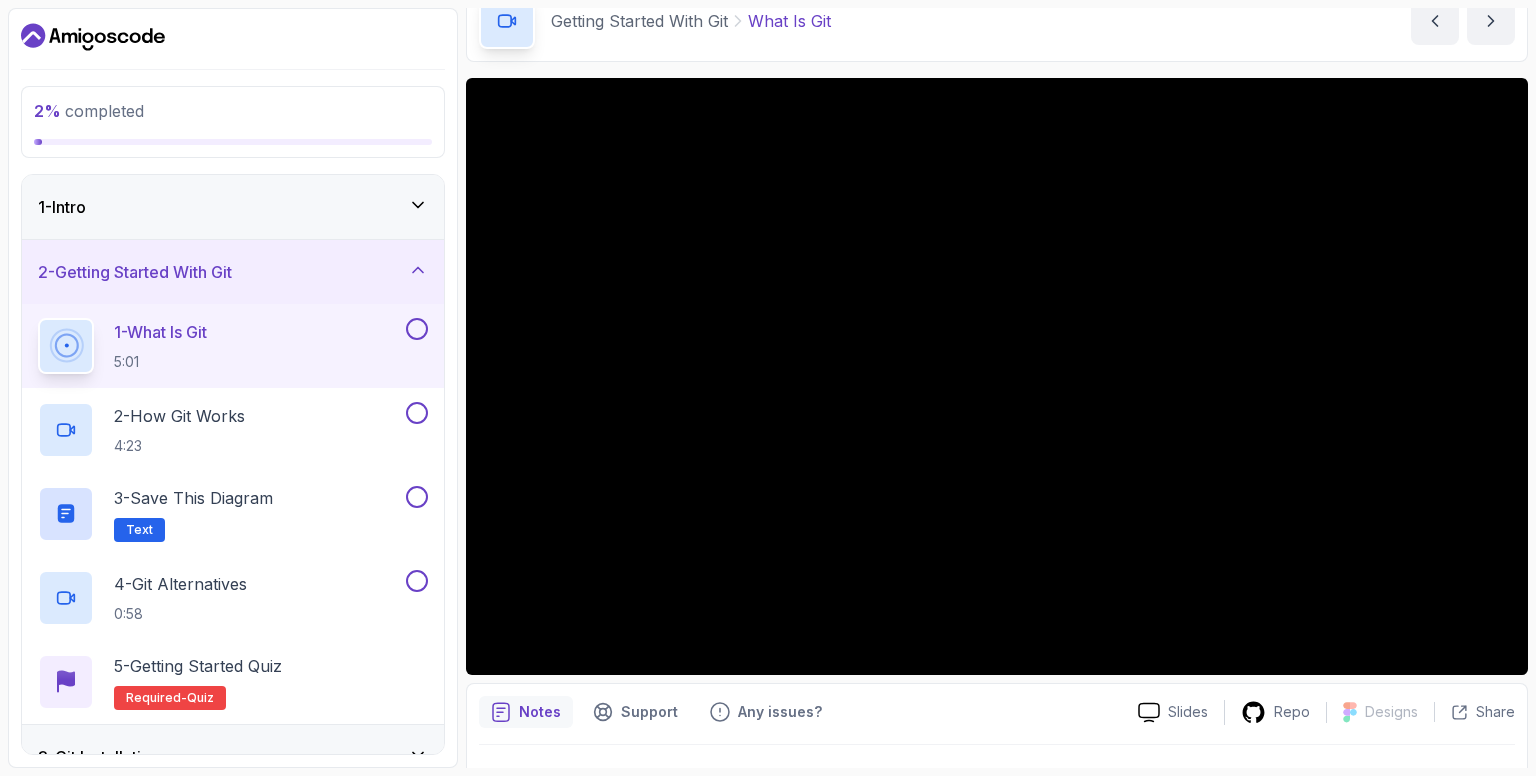 click at bounding box center (233, 37) 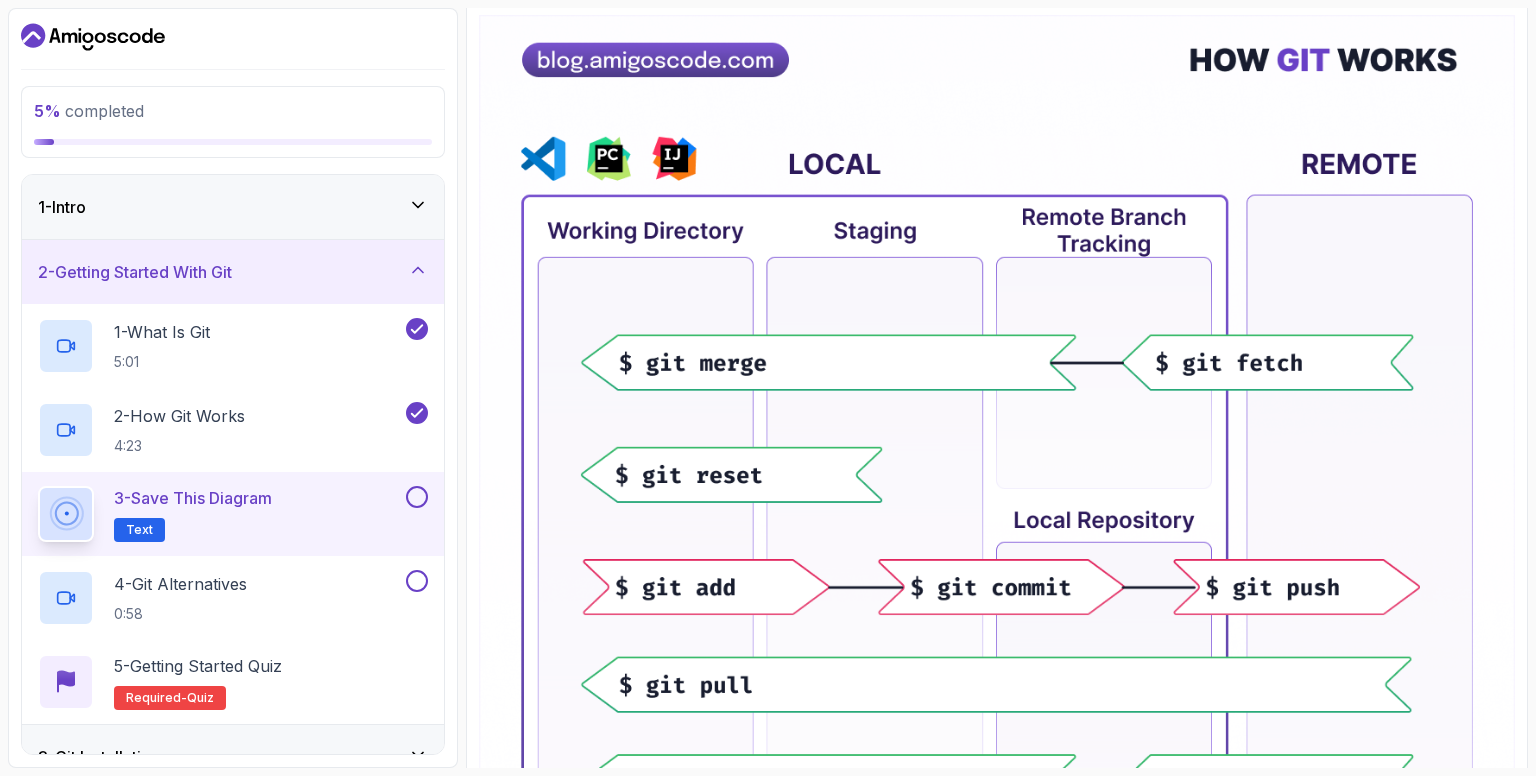 scroll, scrollTop: 397, scrollLeft: 0, axis: vertical 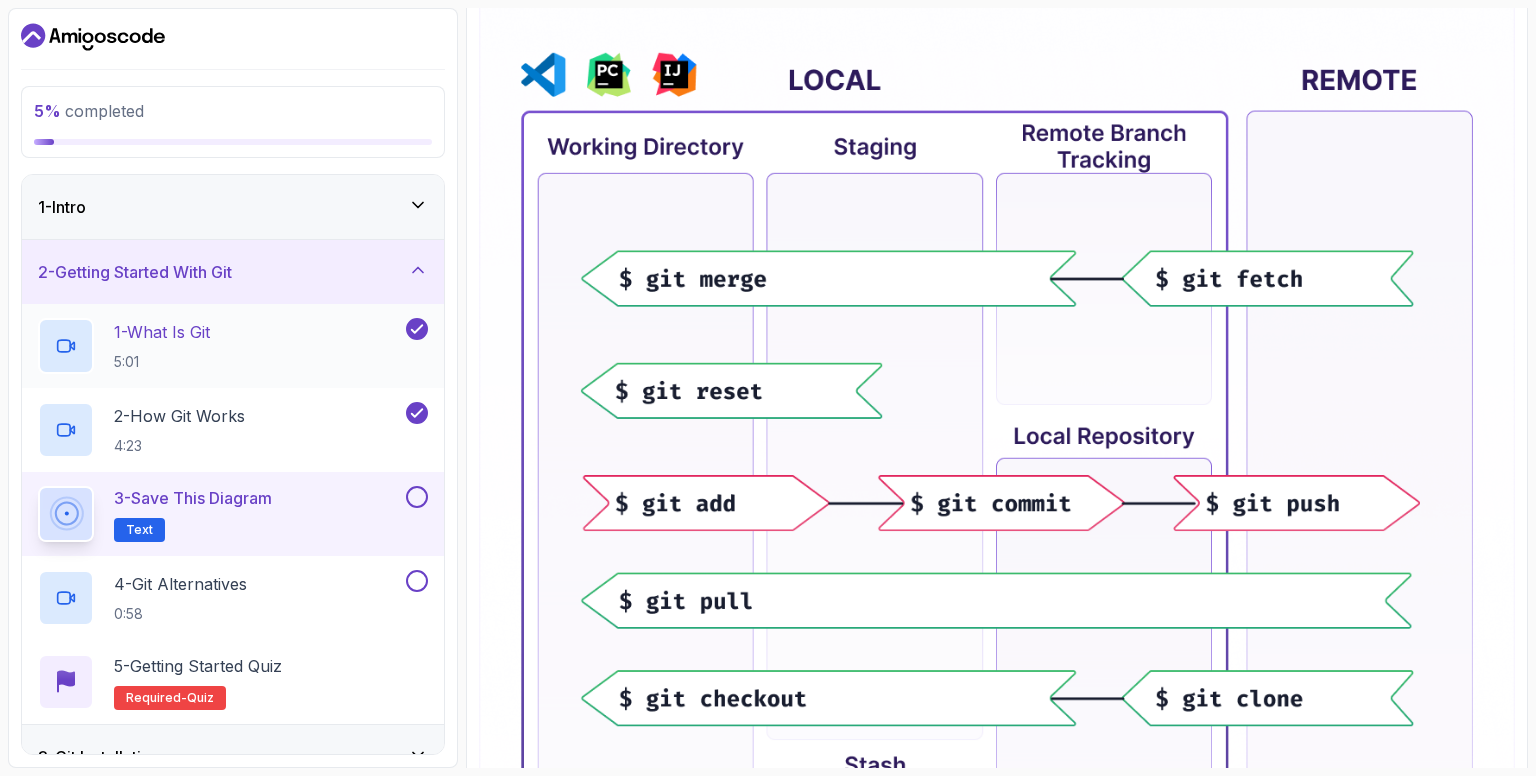 click on "1  -  What Is Git" at bounding box center [162, 332] 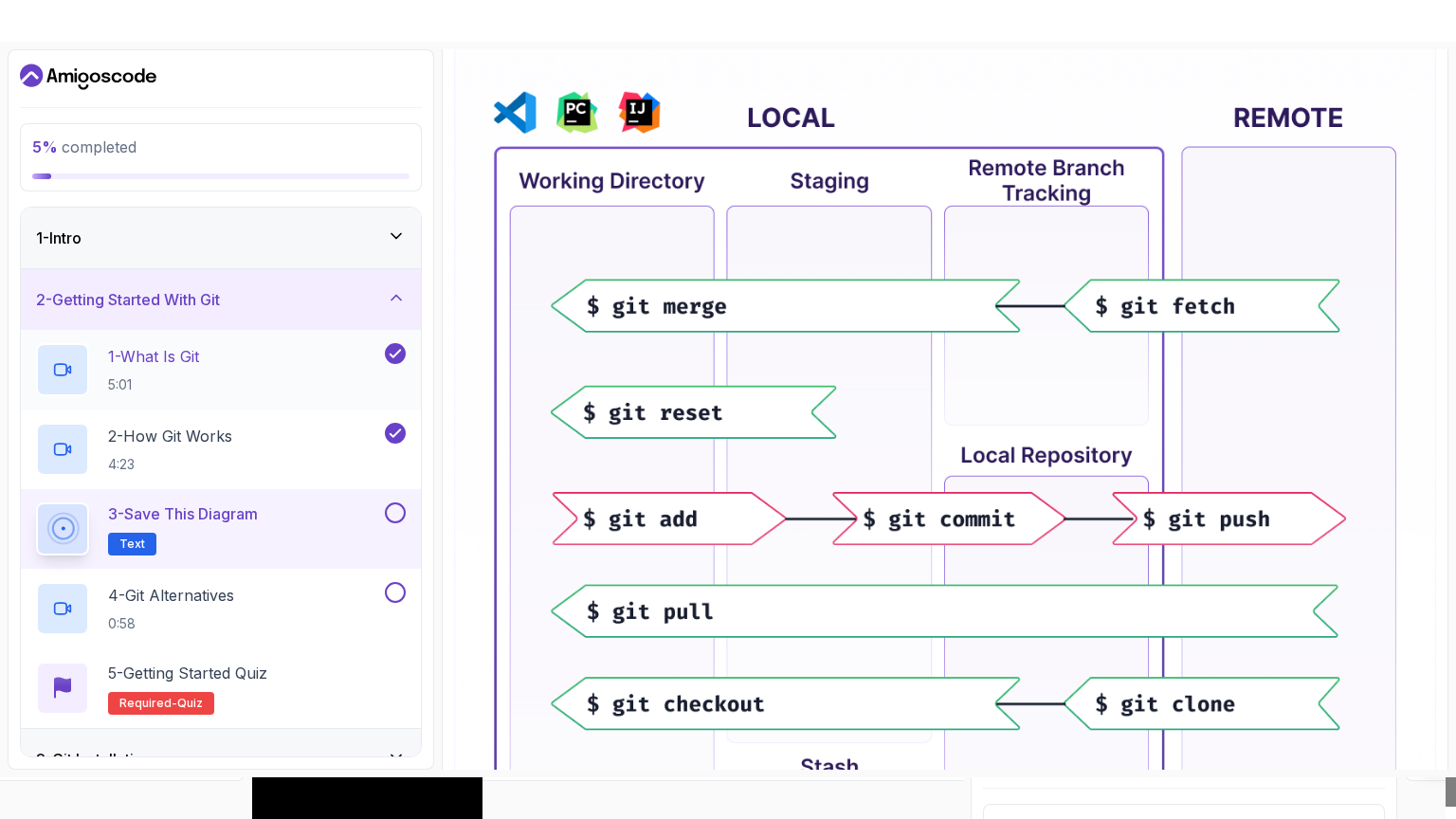 scroll, scrollTop: 83, scrollLeft: 0, axis: vertical 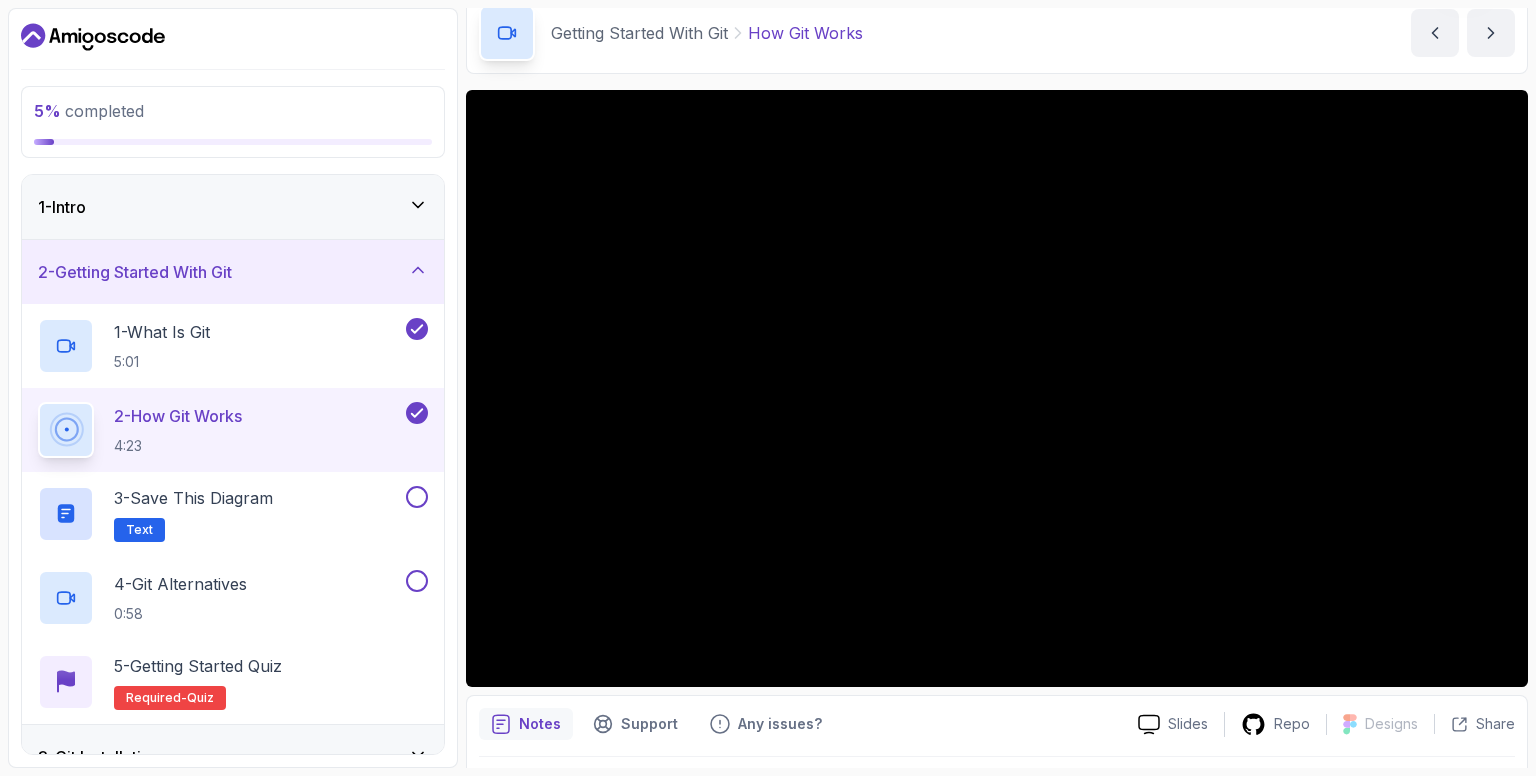 click at bounding box center [233, 37] 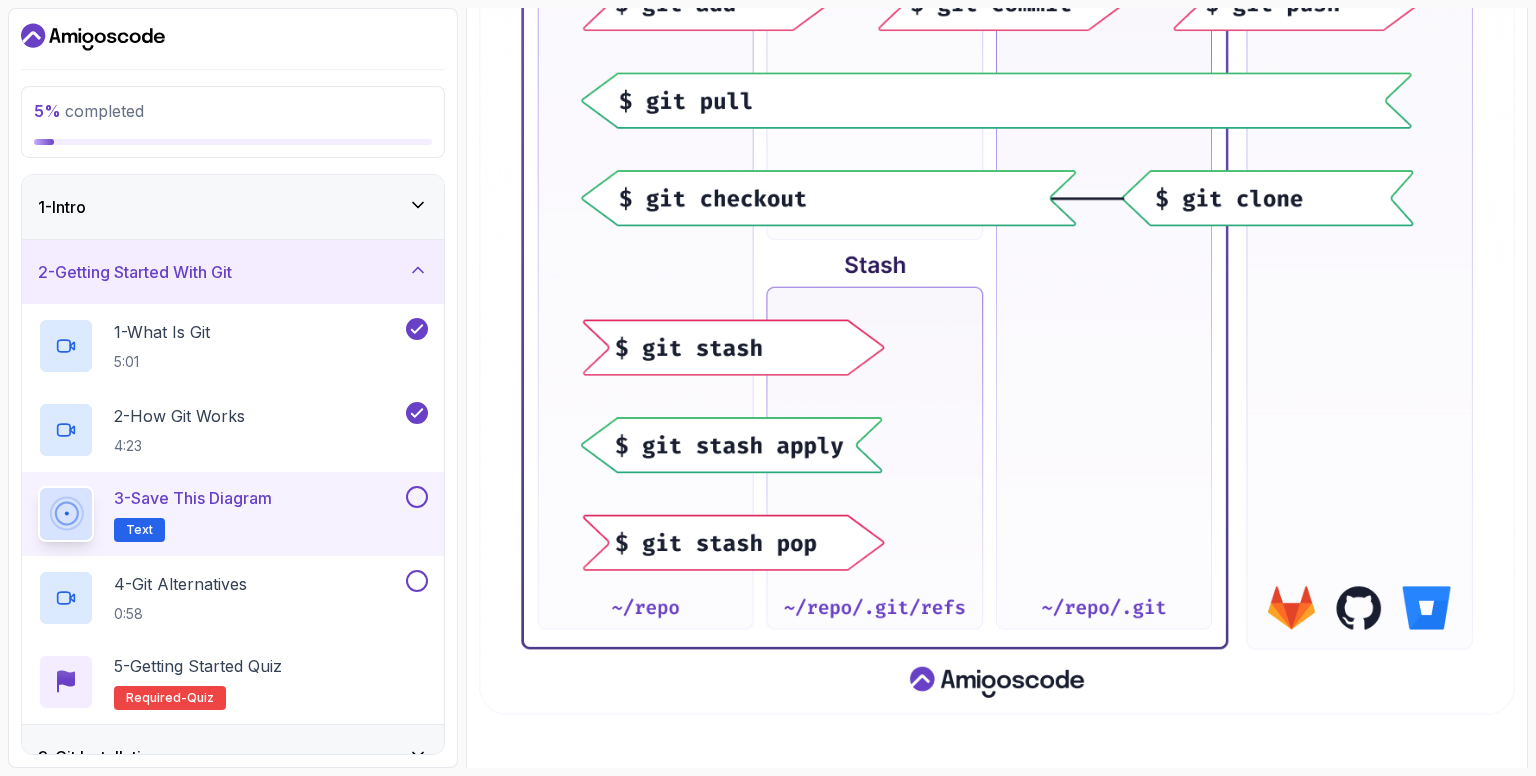 scroll, scrollTop: 916, scrollLeft: 0, axis: vertical 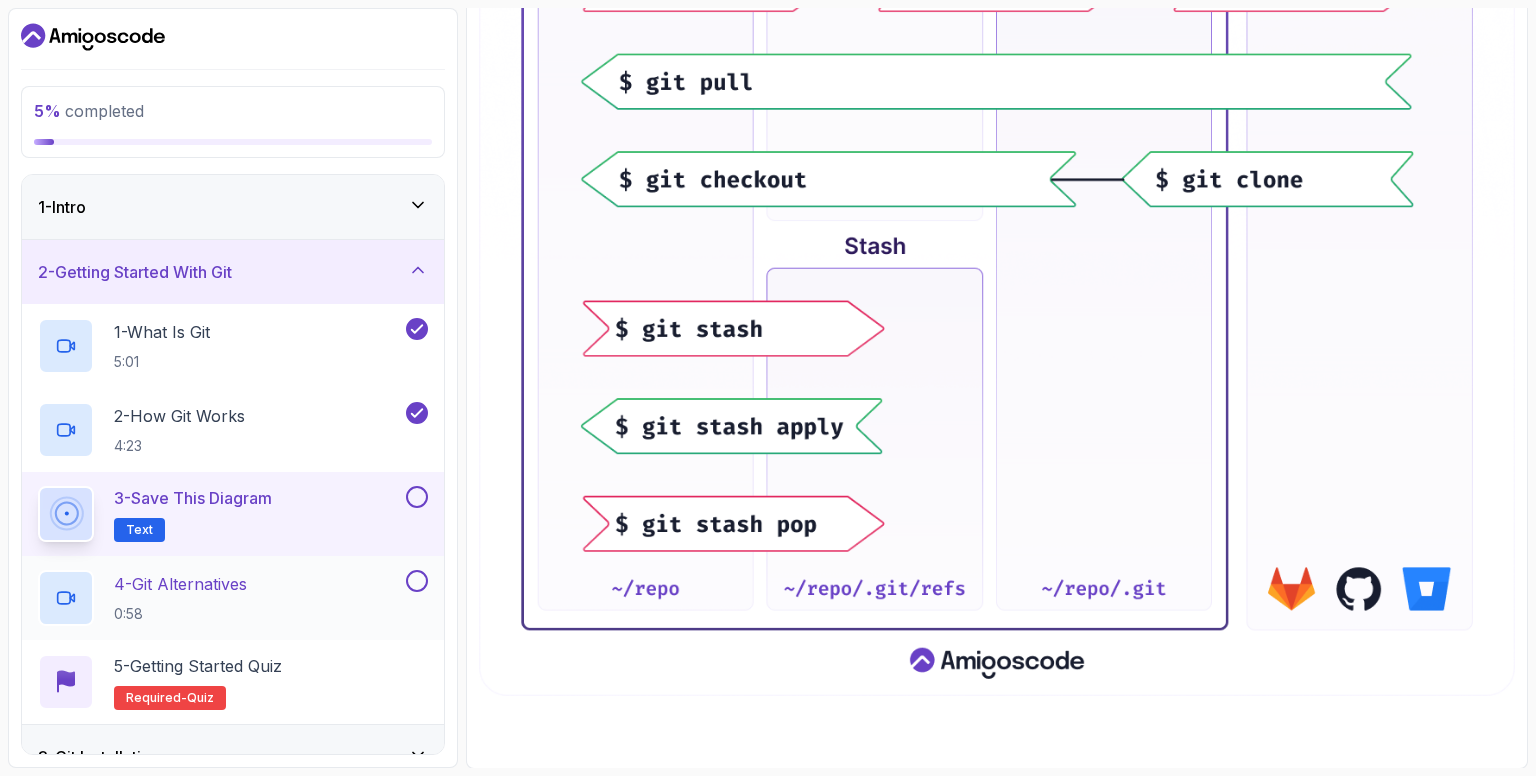 click on "4  -  Git Alternatives" at bounding box center (180, 584) 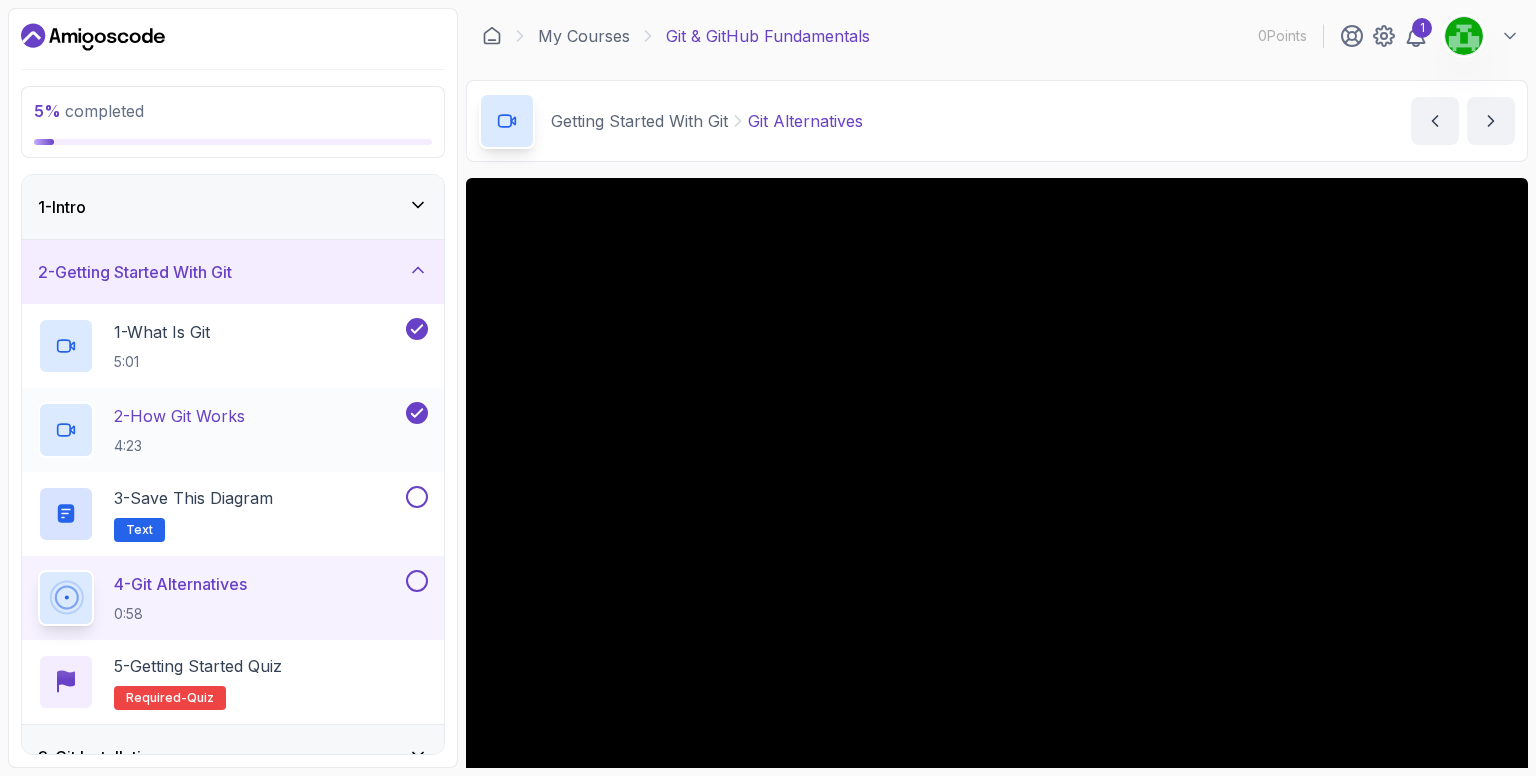 click on "2  -  How Git Works" at bounding box center [179, 416] 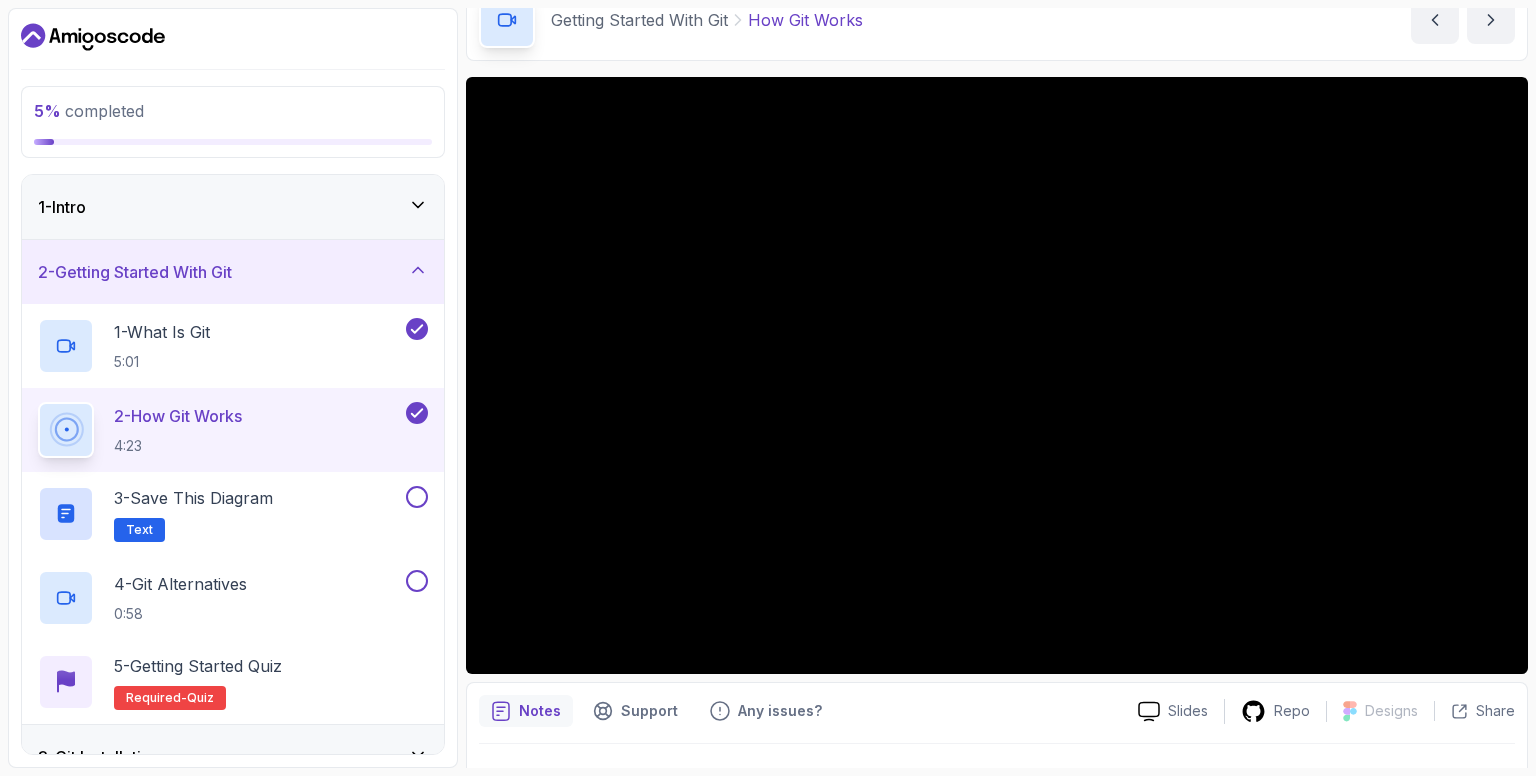 scroll, scrollTop: 200, scrollLeft: 0, axis: vertical 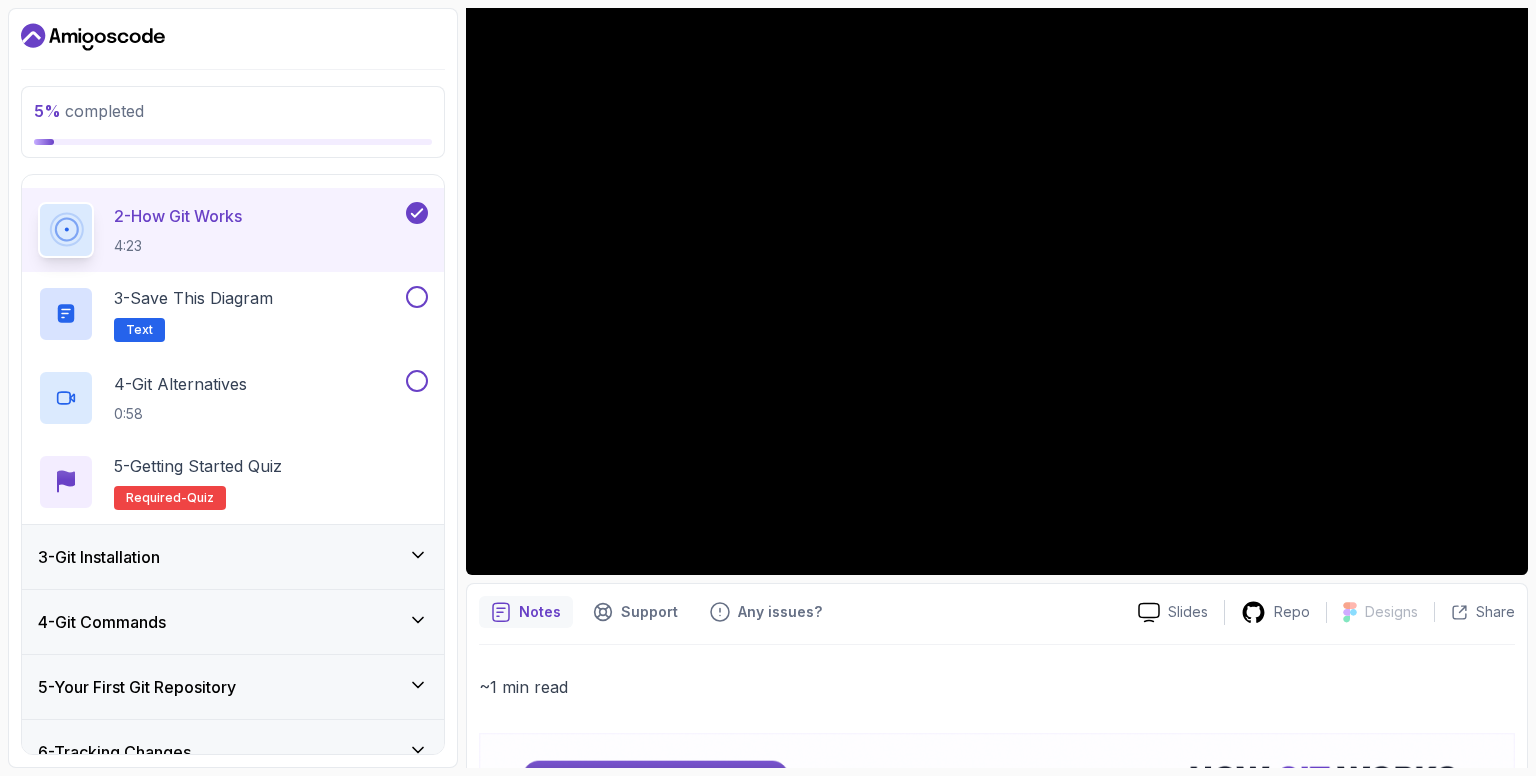 click on "4  -  Git Commands" at bounding box center (233, 622) 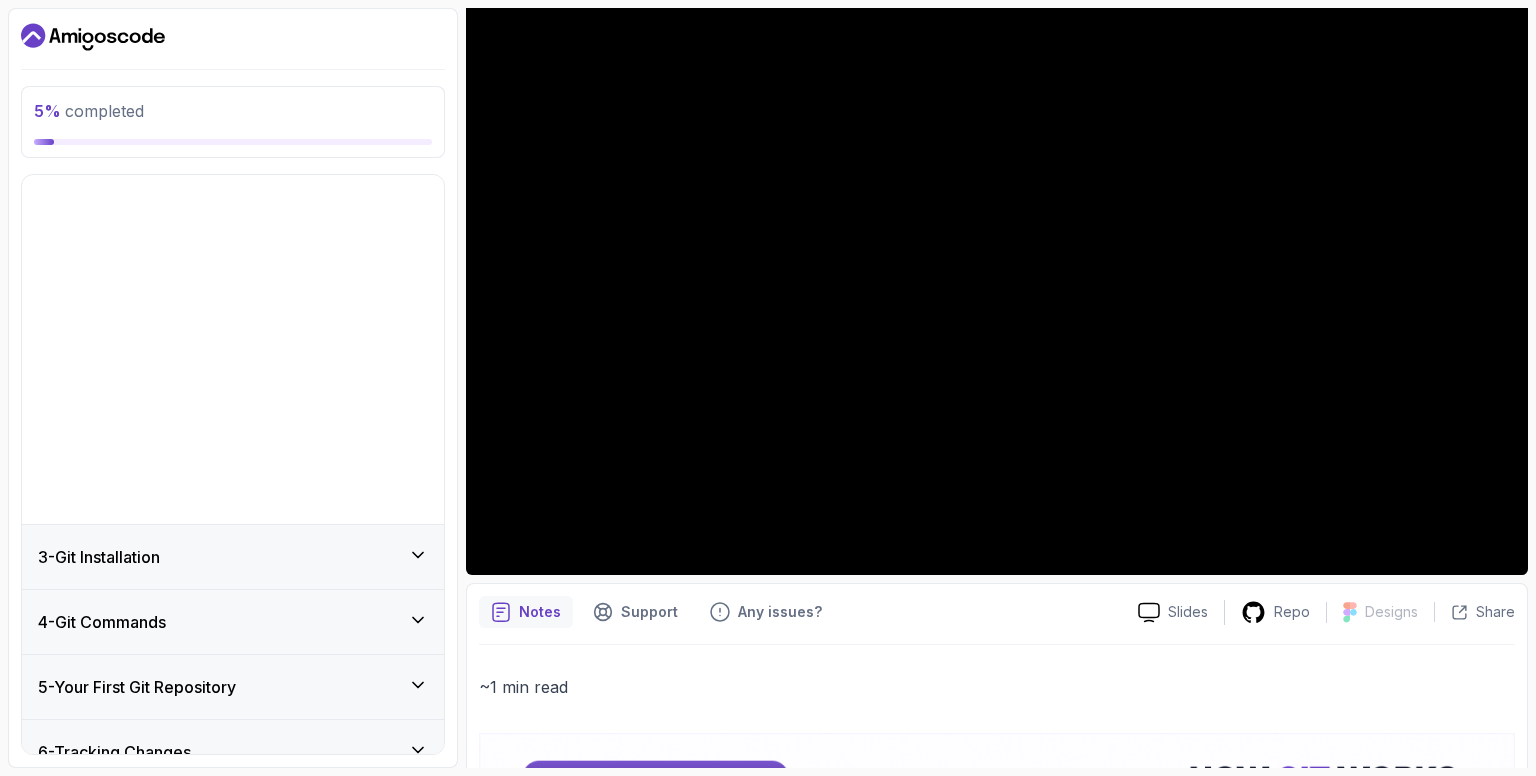 scroll, scrollTop: 2, scrollLeft: 0, axis: vertical 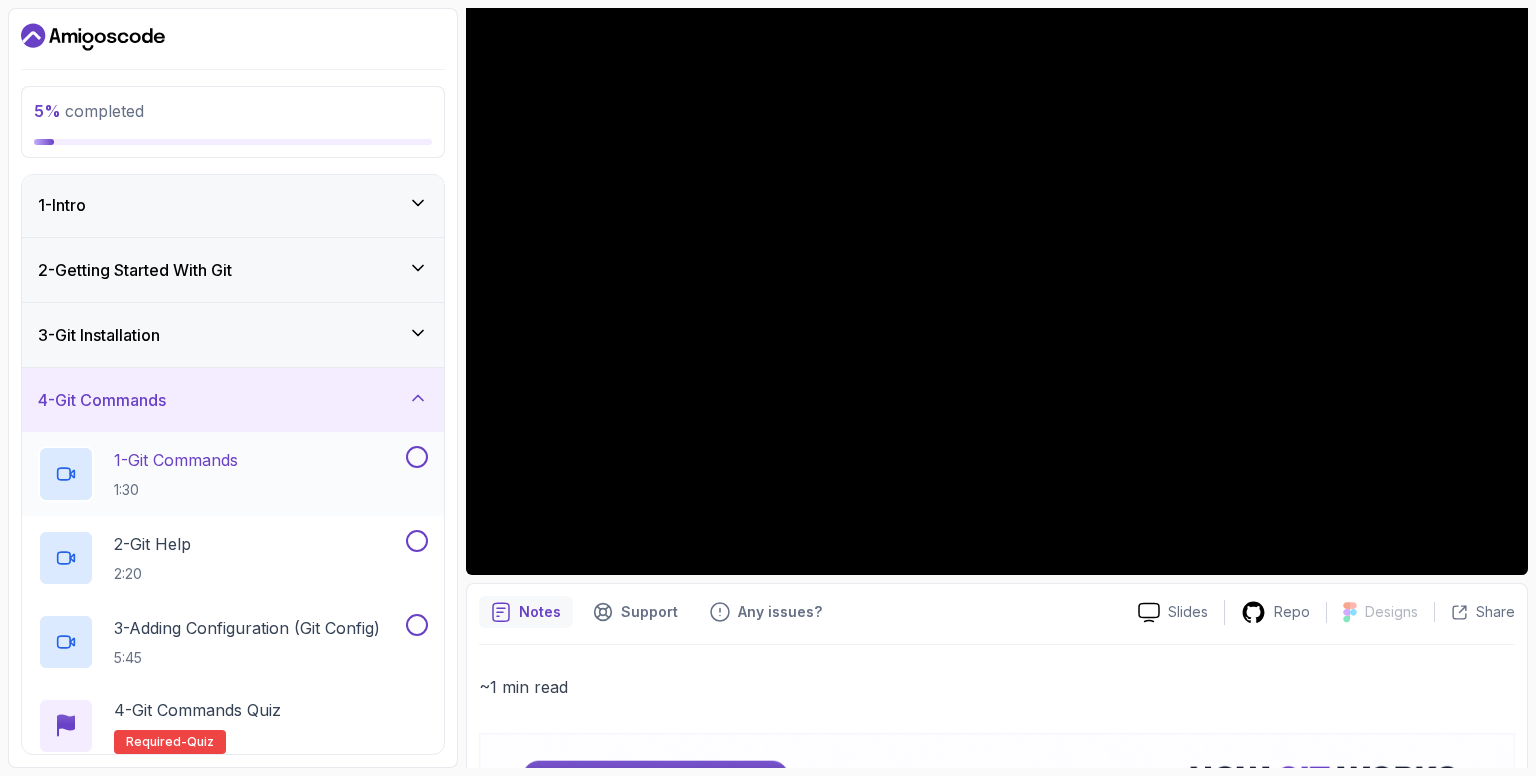 click on "1  -  Git Commands" at bounding box center [176, 460] 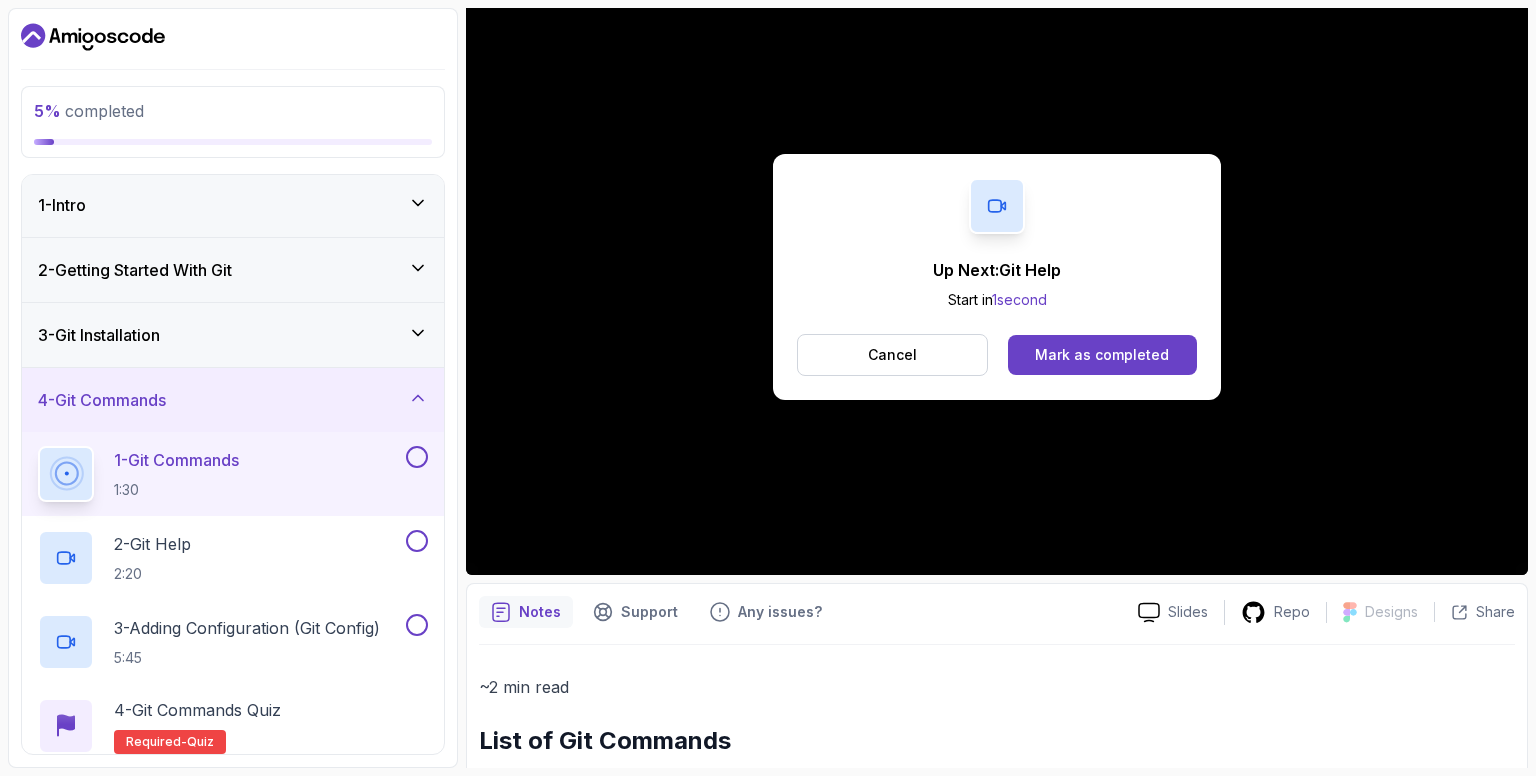 scroll, scrollTop: 145, scrollLeft: 0, axis: vertical 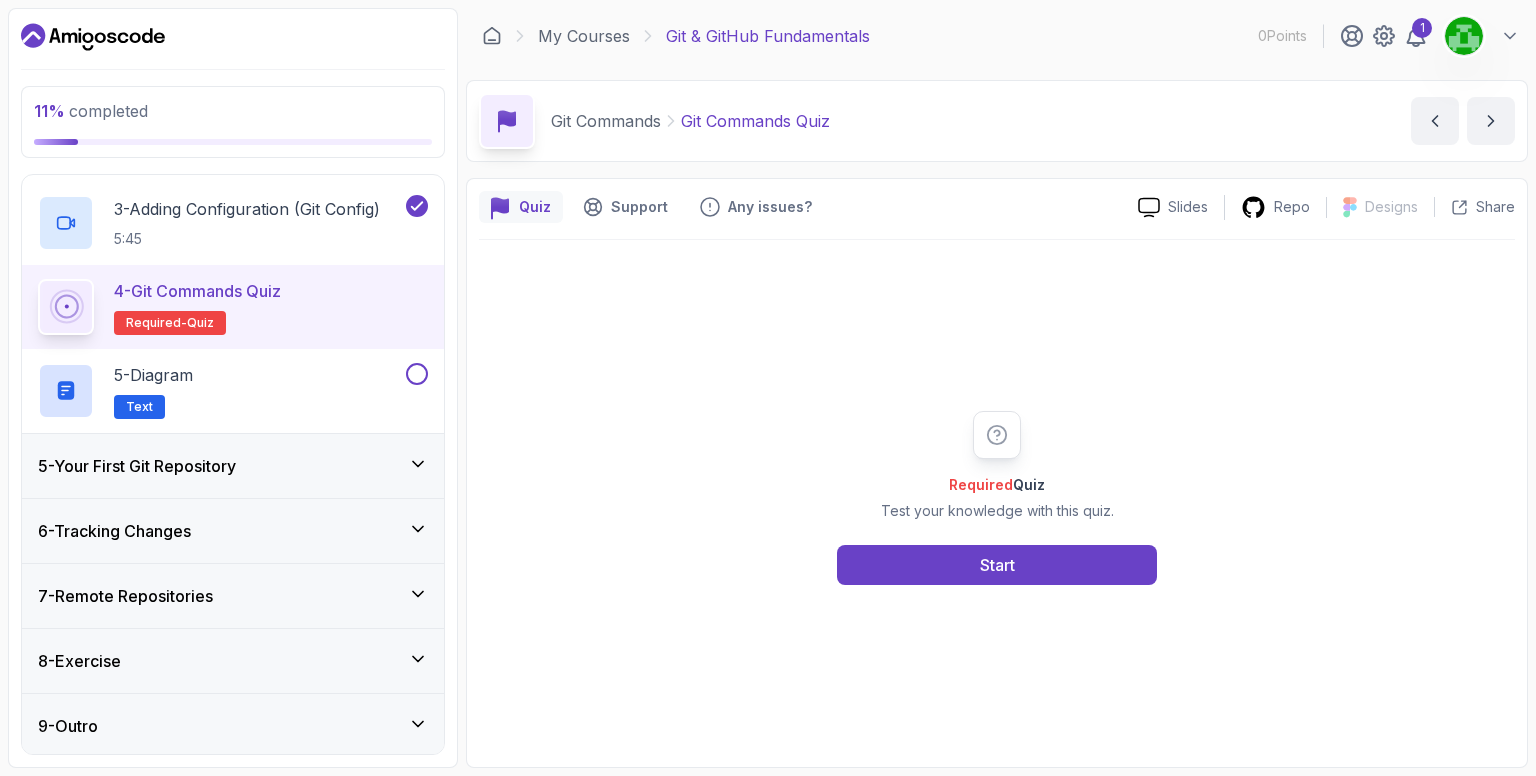 click on "5  -  Your First Git Repository" at bounding box center [137, 466] 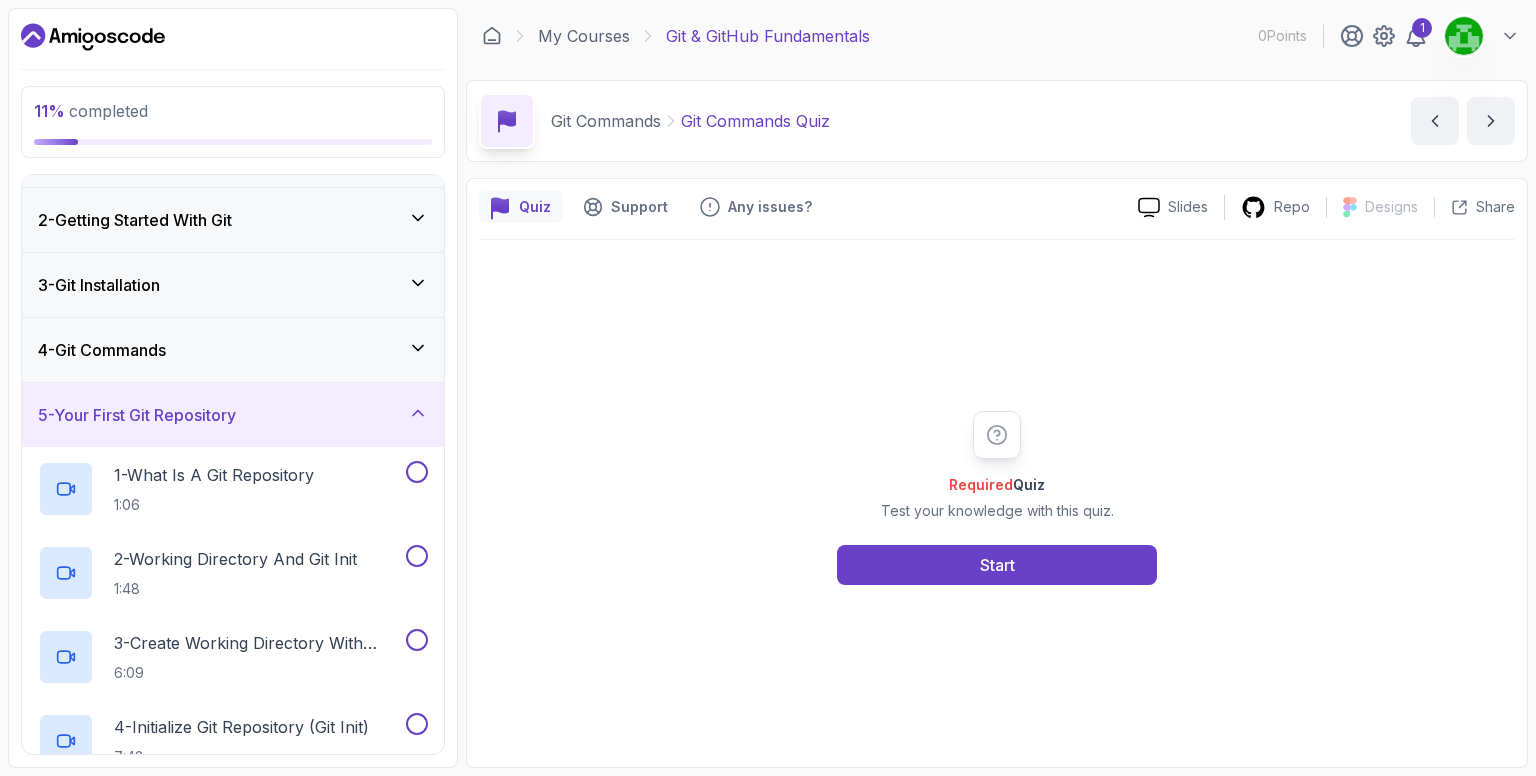 scroll, scrollTop: 102, scrollLeft: 0, axis: vertical 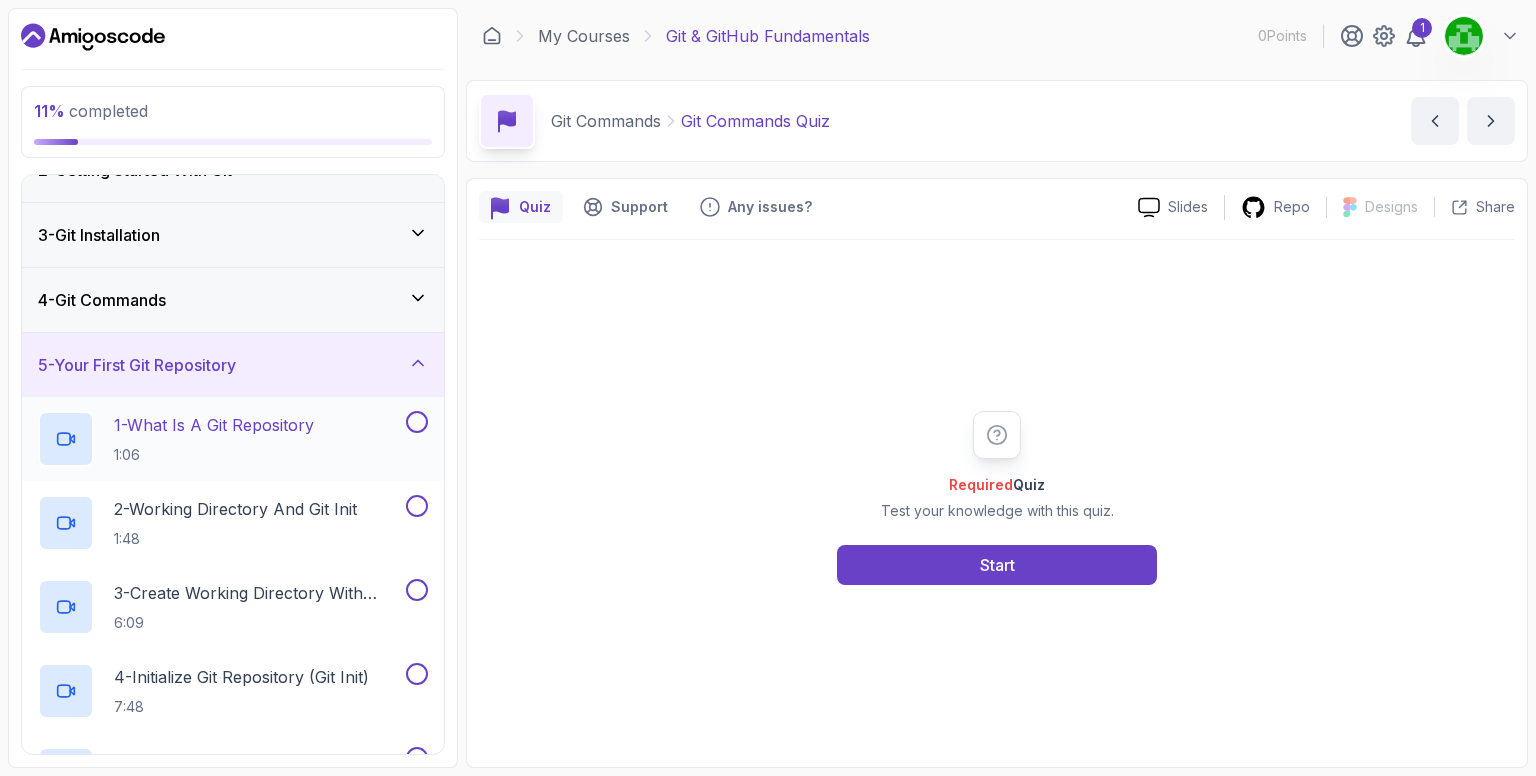 click on "1  -  What Is A Git Repository" at bounding box center (214, 425) 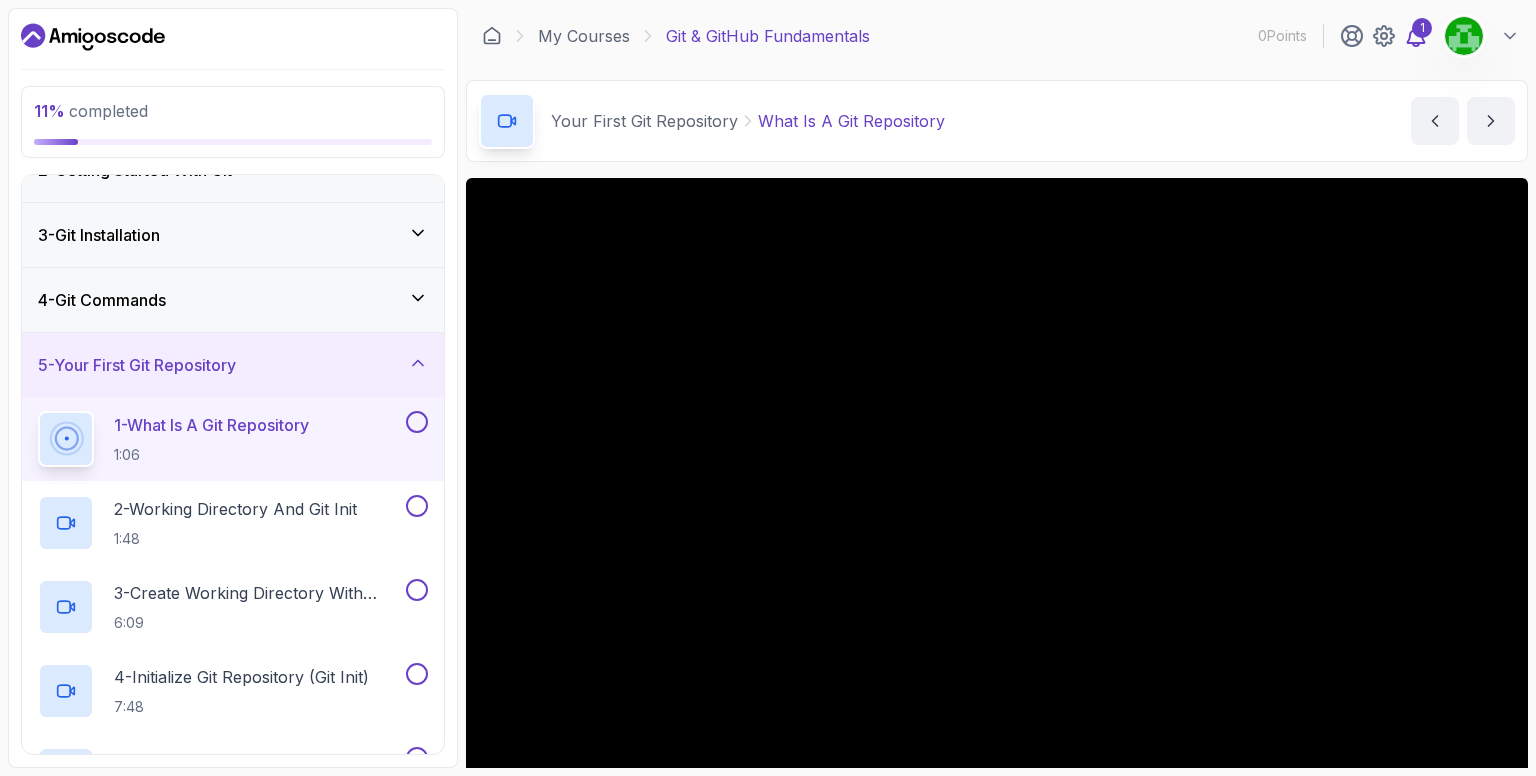 click 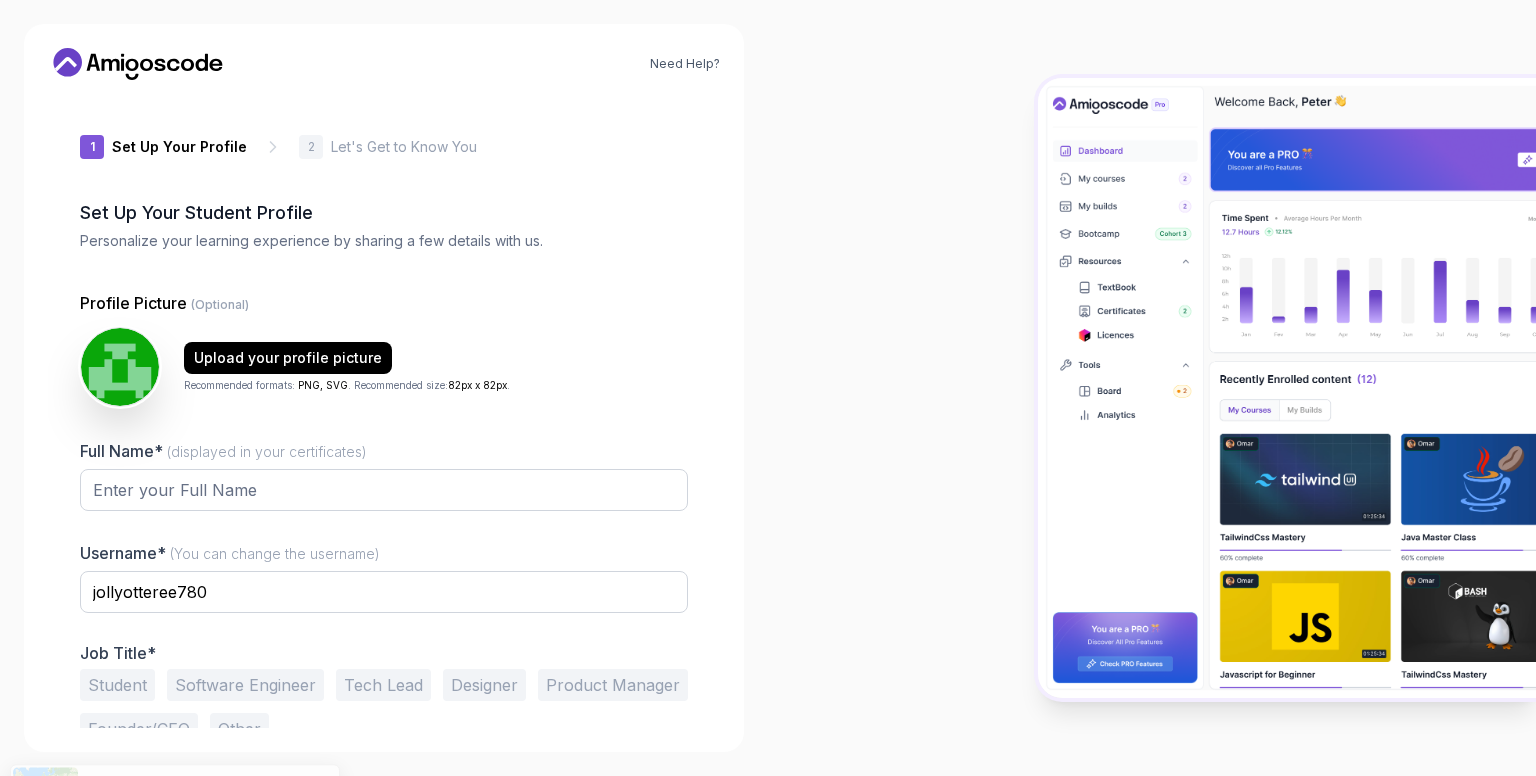 scroll, scrollTop: 0, scrollLeft: 0, axis: both 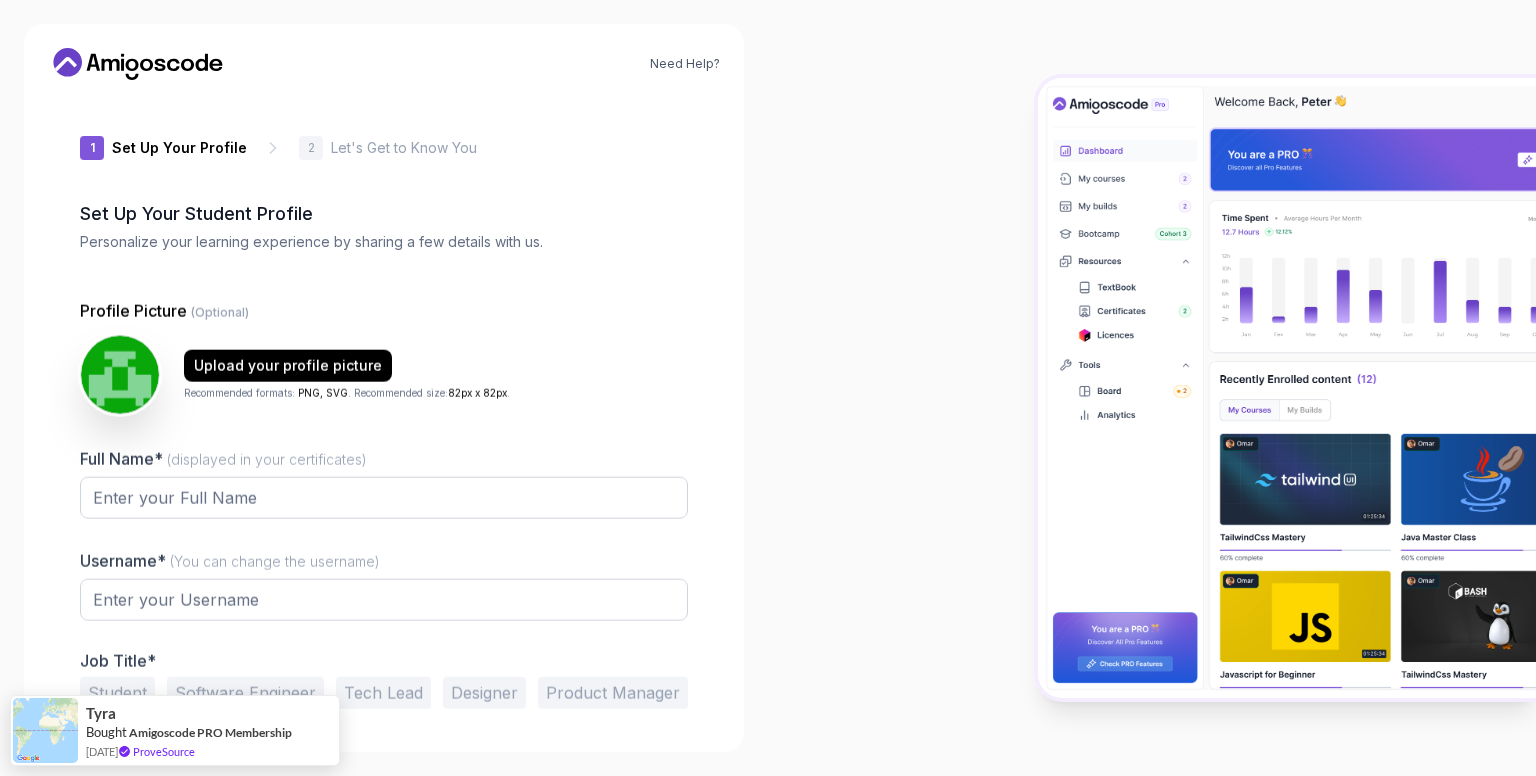 type on "silentotter09529" 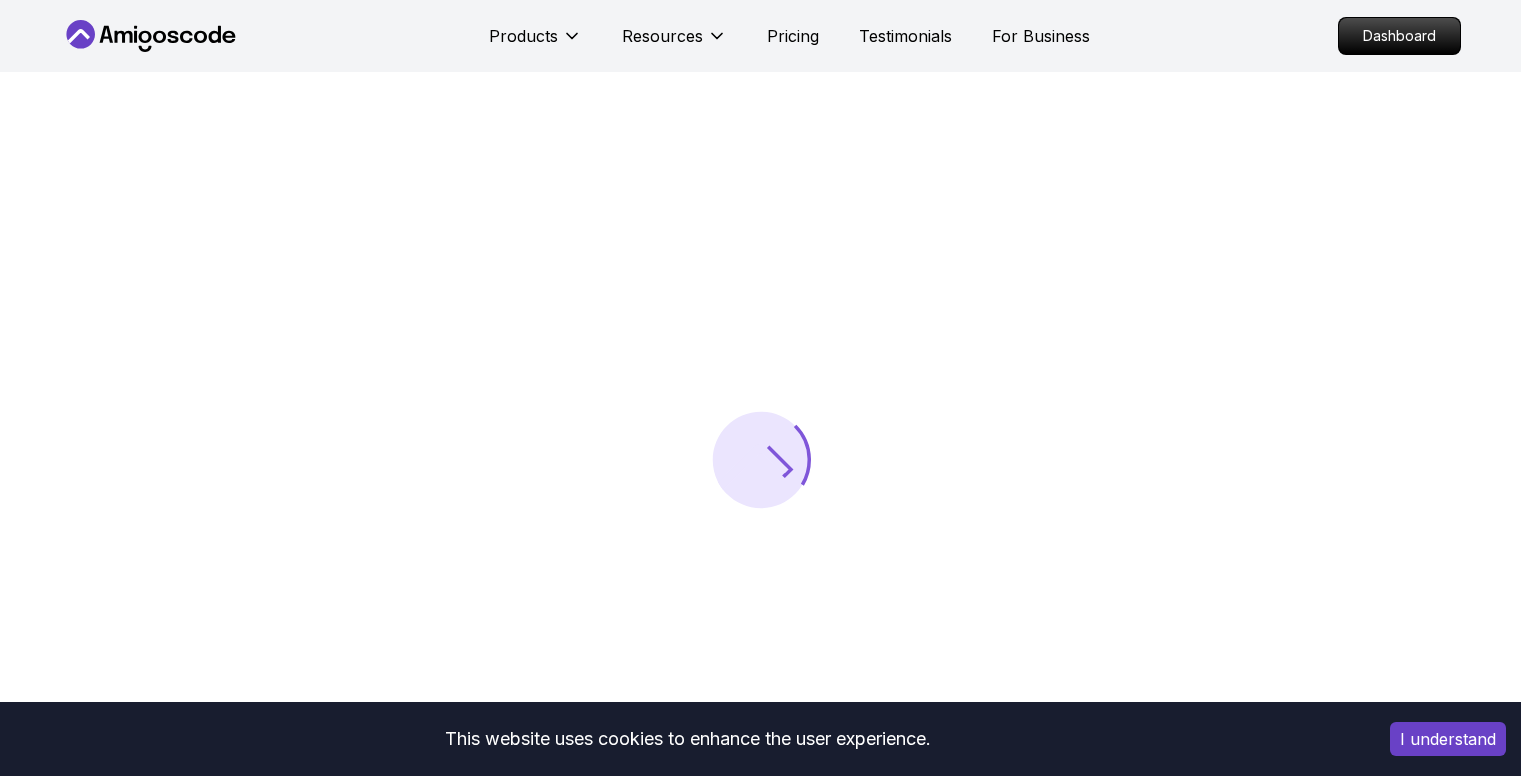 scroll, scrollTop: 0, scrollLeft: 0, axis: both 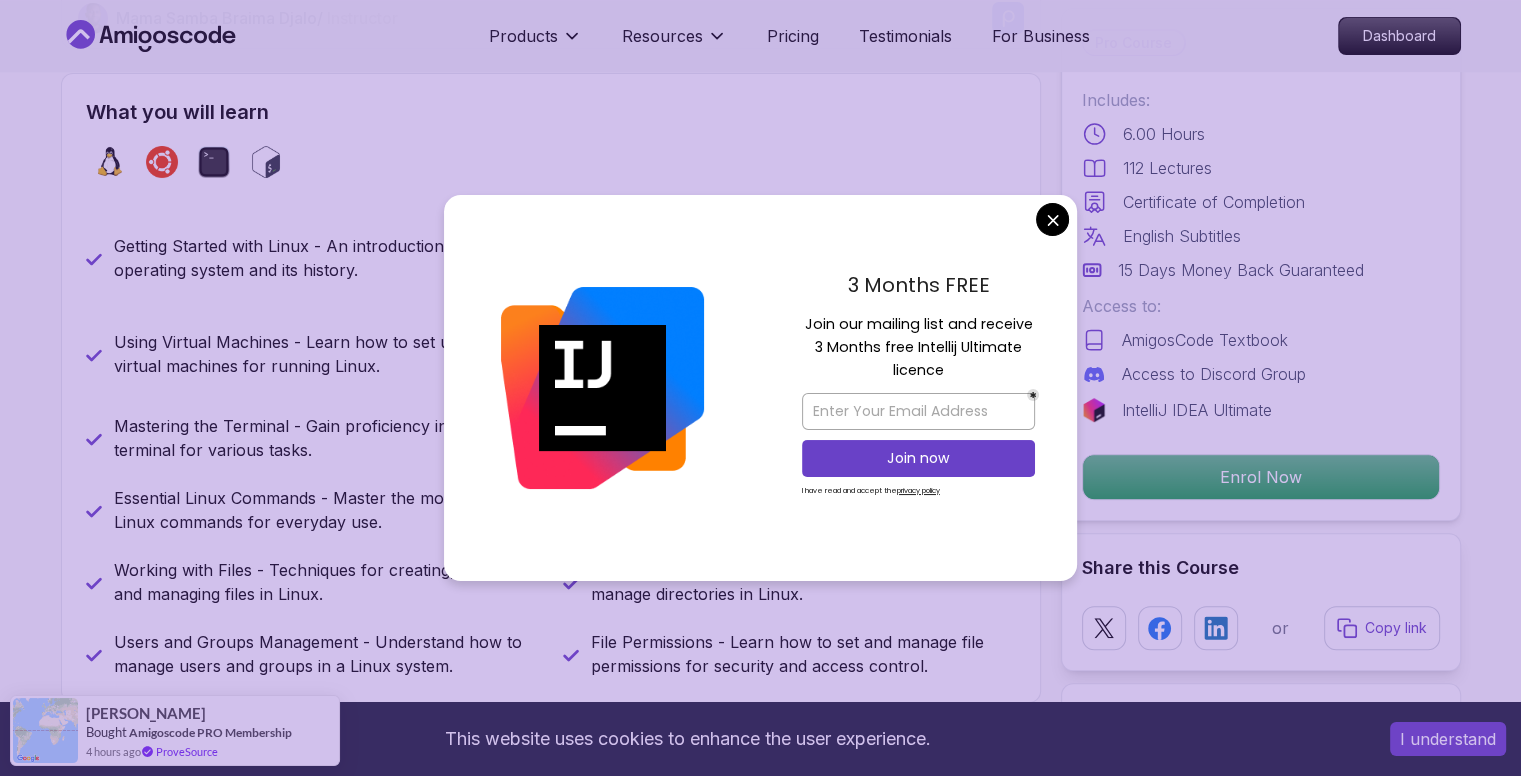 click on "This website uses cookies to enhance the user experience. I understand Products Resources Pricing Testimonials For Business Dashboard Products Resources Pricing Testimonials For Business Dashboard Linux Fundamentals Learn the fundamentals of Linux and how to use the command line Mama Samba Braima Djalo  /   Instructor Pro Course Includes: 6.00 Hours 112 Lectures Certificate of Completion English Subtitles 15 Days Money Back Guaranteed Access to: AmigosCode Textbook Access to Discord Group IntelliJ IDEA Ultimate Enrol Now Share this Course or Copy link Got a Team of 5 or More? With one subscription, give your entire team access to all courses and features. Check our Business Plan Mama Samba Braima Djalo  /   Instructor What you will learn linux ubuntu terminal bash Getting Started with Linux - An introduction to the Linux operating system and its history. Linux Installation (Mac, Windows, Linux) - Step-by-[PERSON_NAME] to installing Linux on different platforms.
Why Should You Take This Course" at bounding box center (760, 3424) 